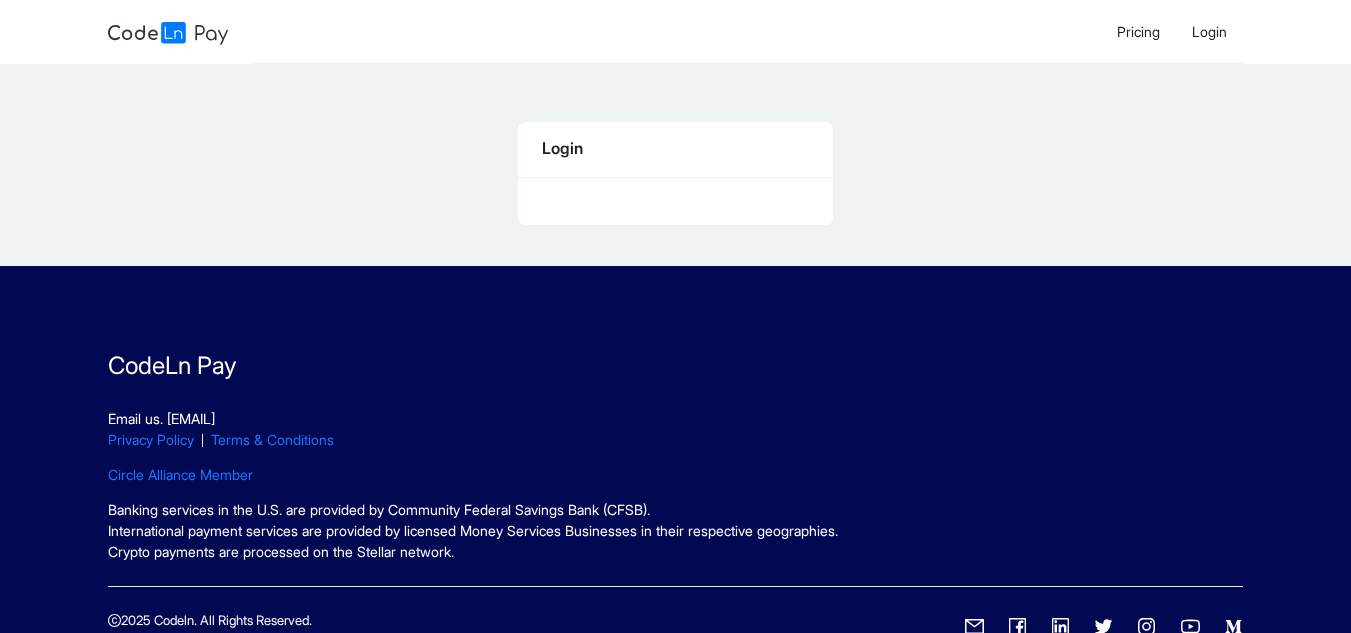 scroll, scrollTop: 0, scrollLeft: 0, axis: both 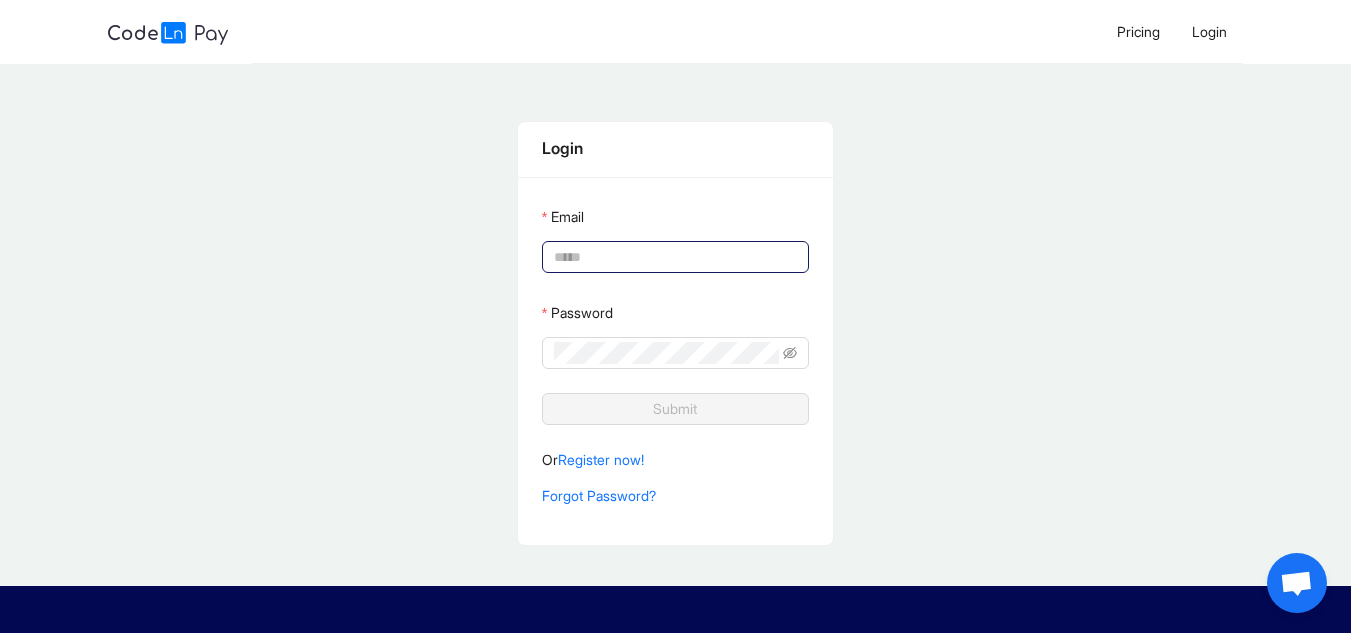 click on "Email" at bounding box center [673, 257] 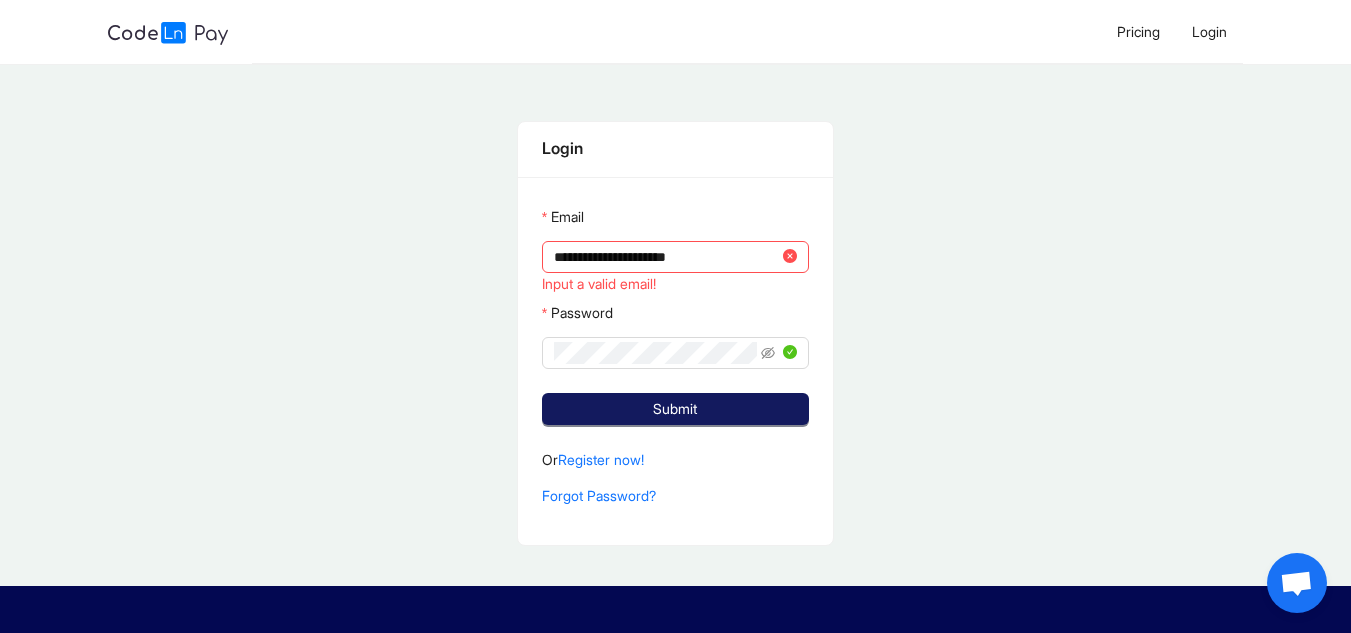 click on "Submit" 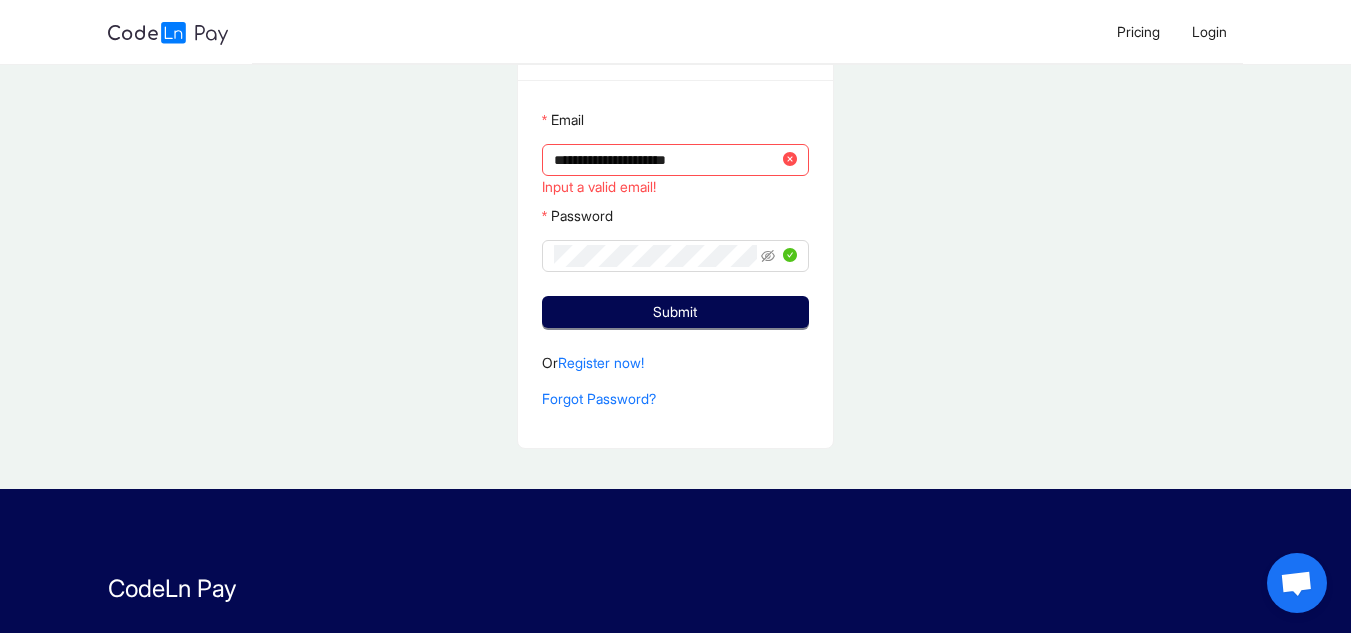 scroll, scrollTop: 96, scrollLeft: 0, axis: vertical 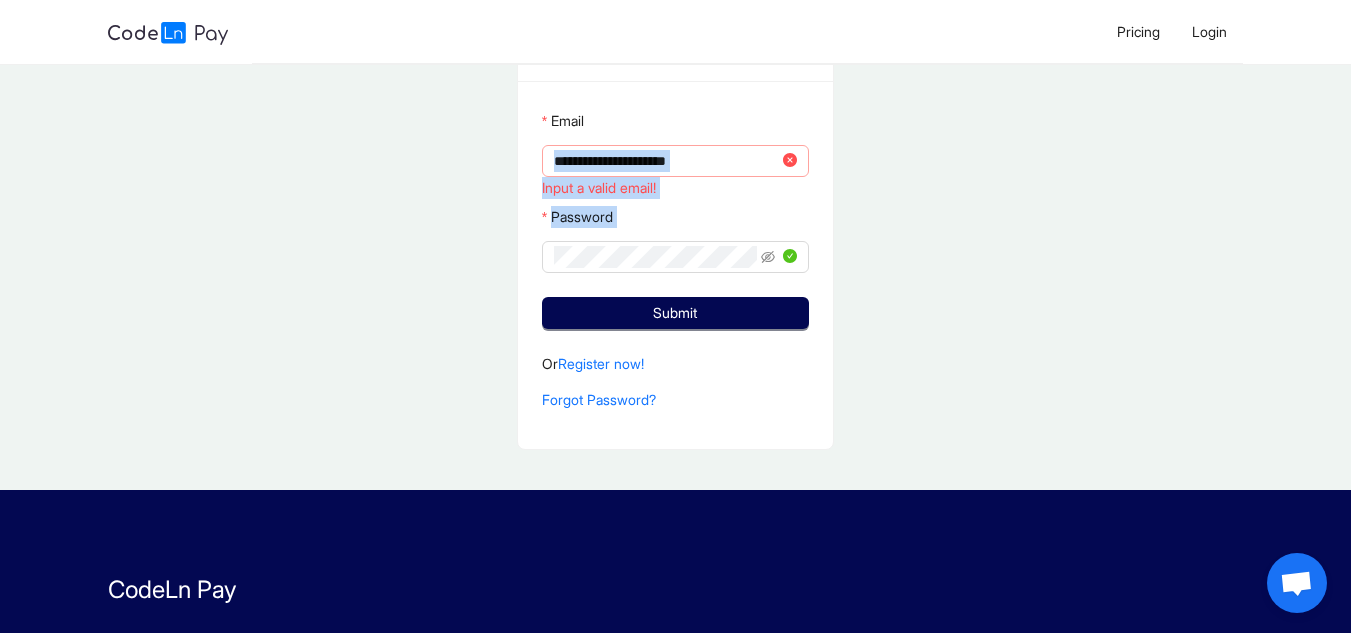 drag, startPoint x: 708, startPoint y: 293, endPoint x: 726, endPoint y: 154, distance: 140.16063 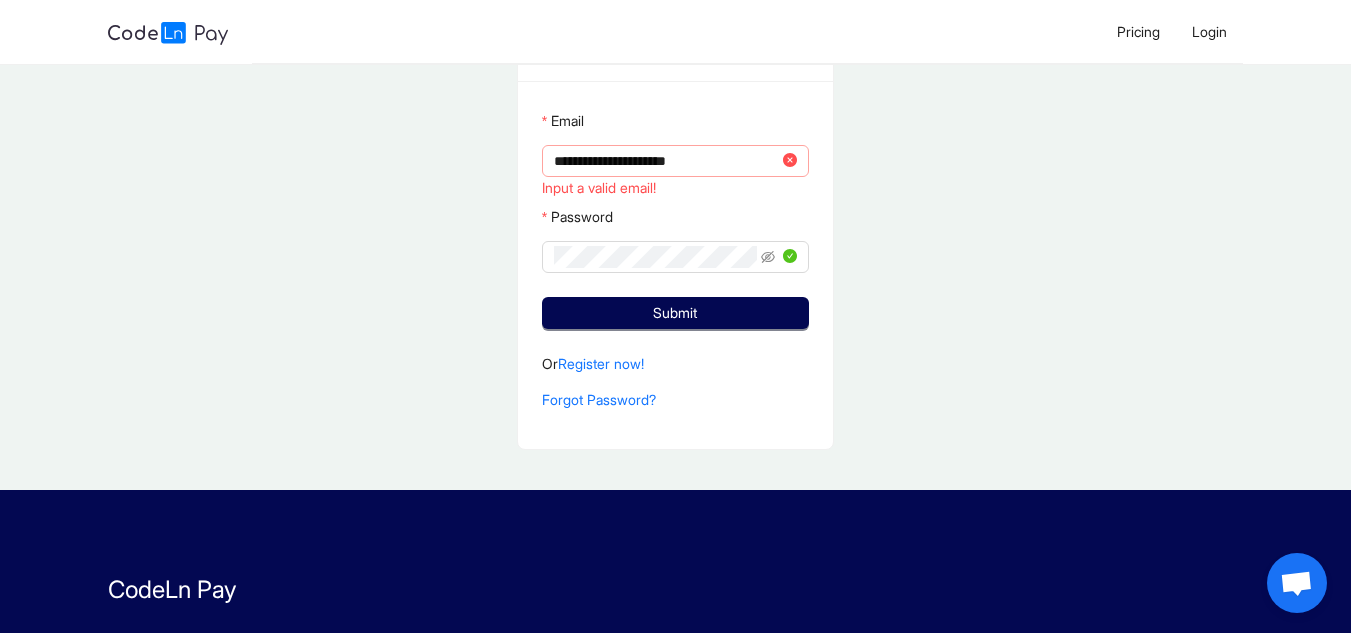 click on "**********" at bounding box center [666, 161] 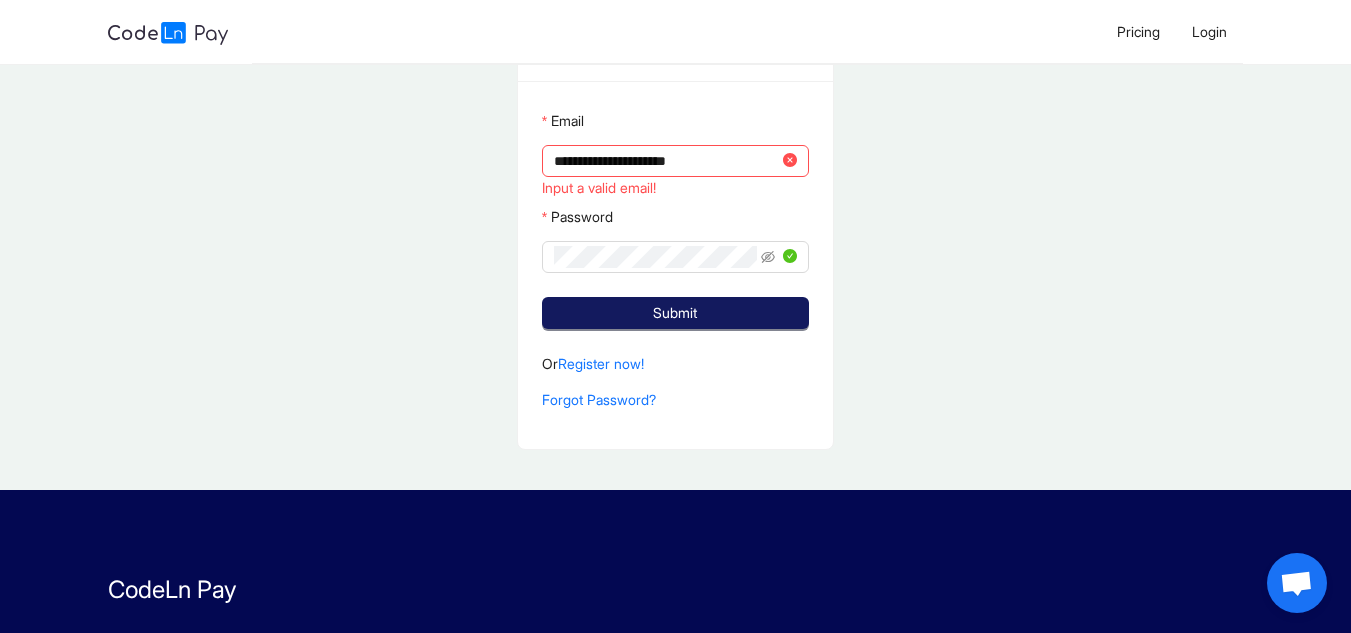 click on "Submit" 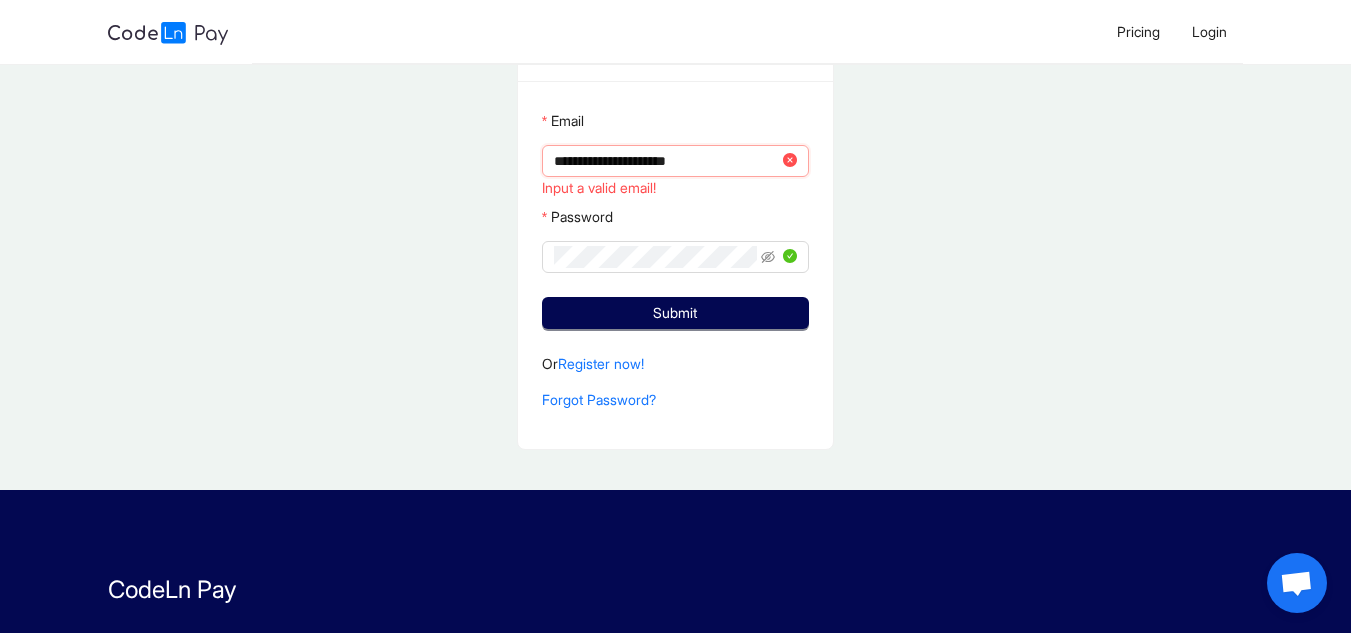 click on "**********" at bounding box center (666, 161) 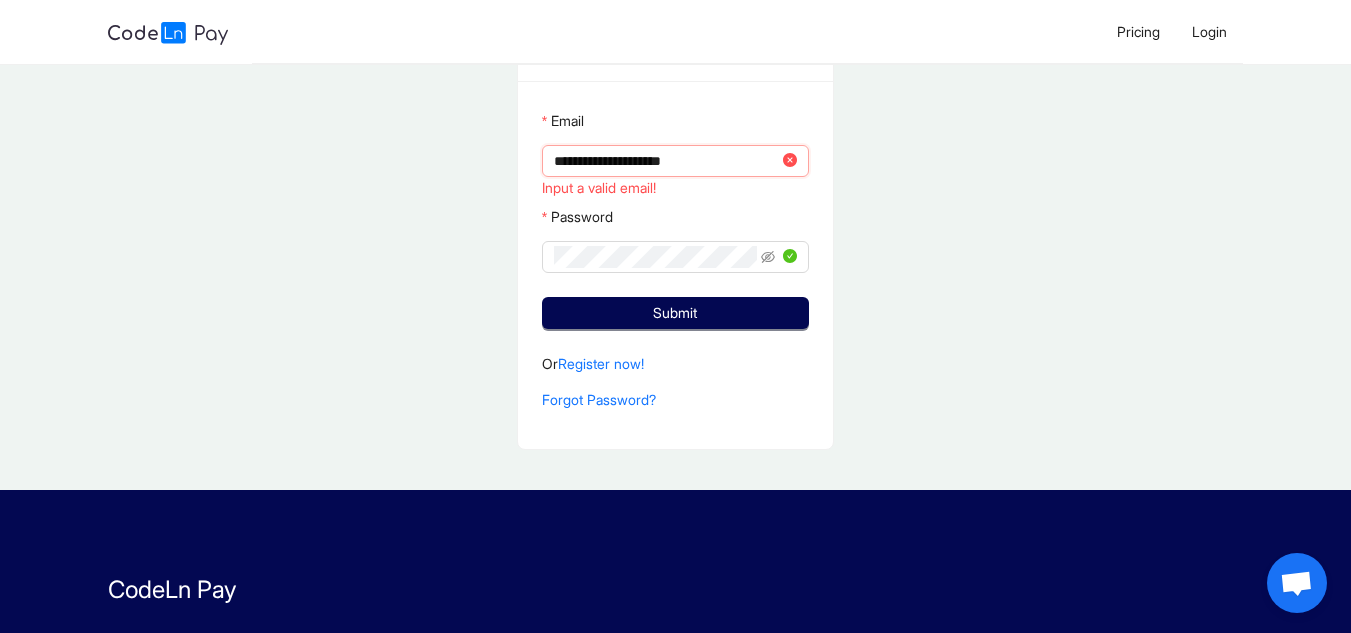 type on "**********" 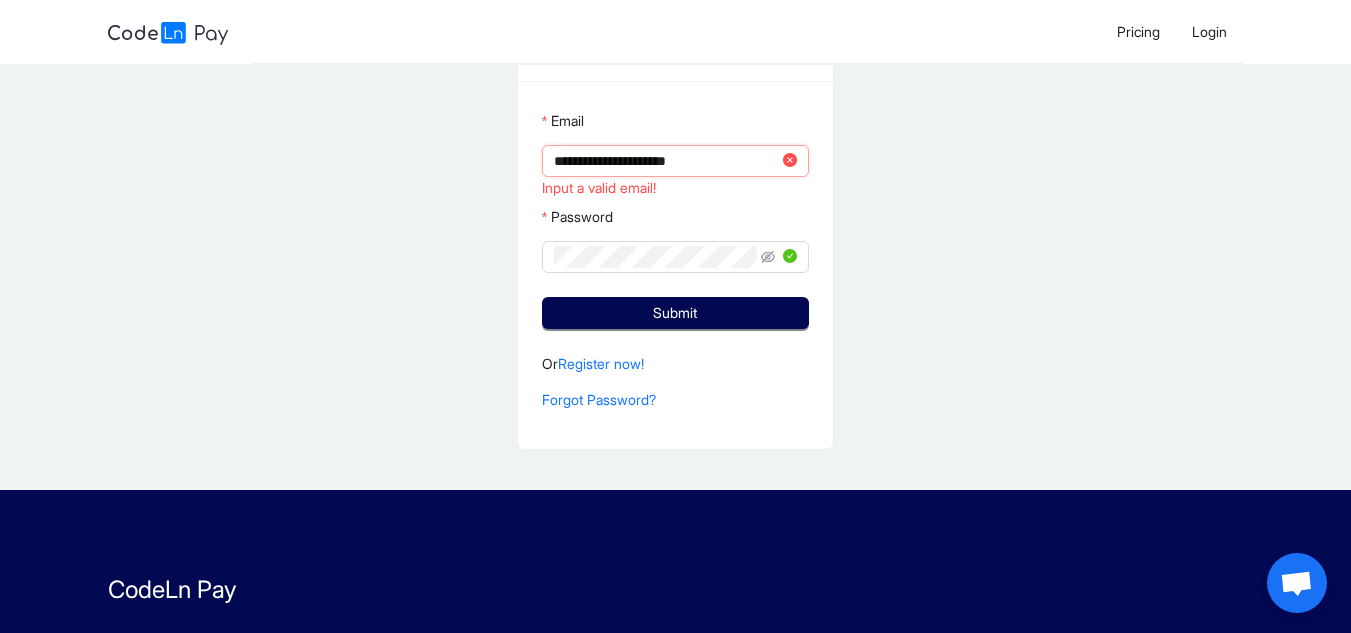 click on "Submit" 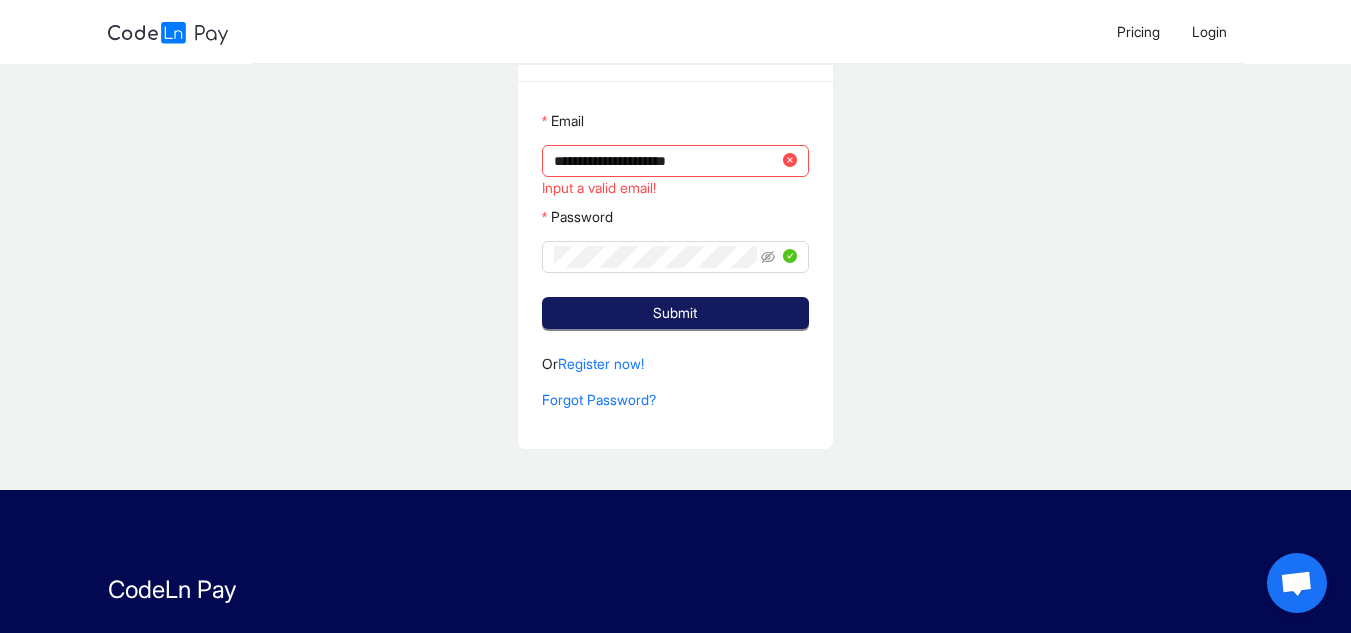 click on "Submit" 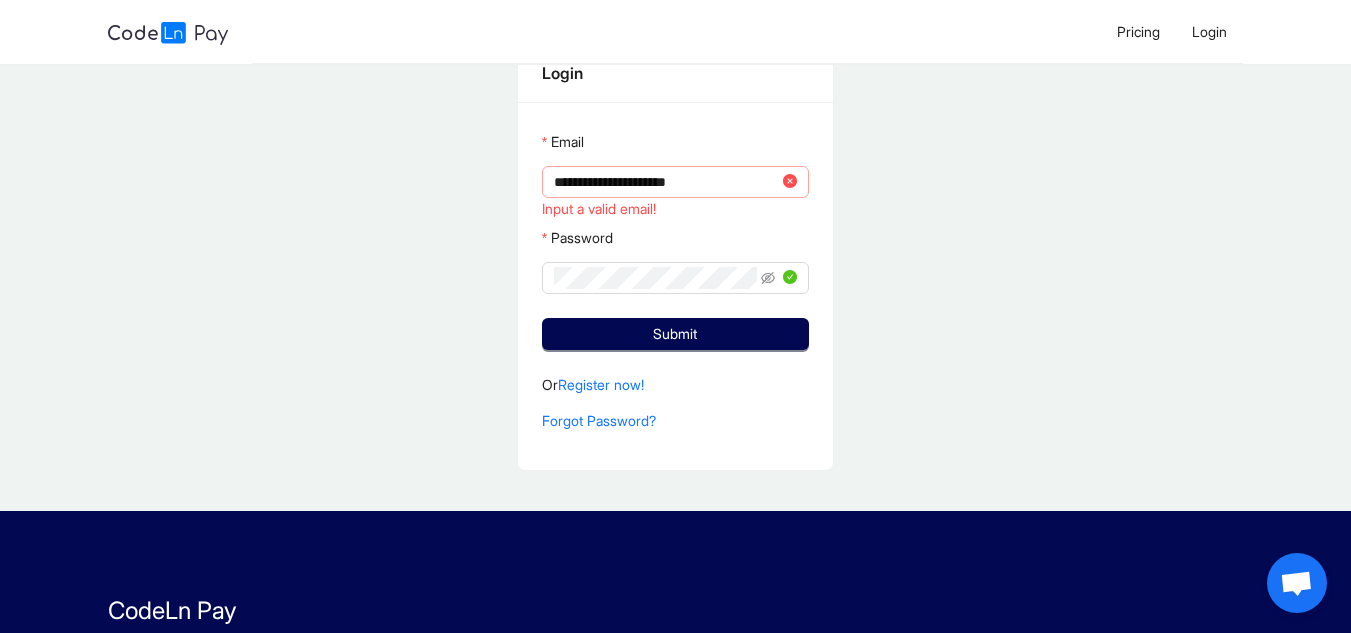 scroll, scrollTop: 26, scrollLeft: 0, axis: vertical 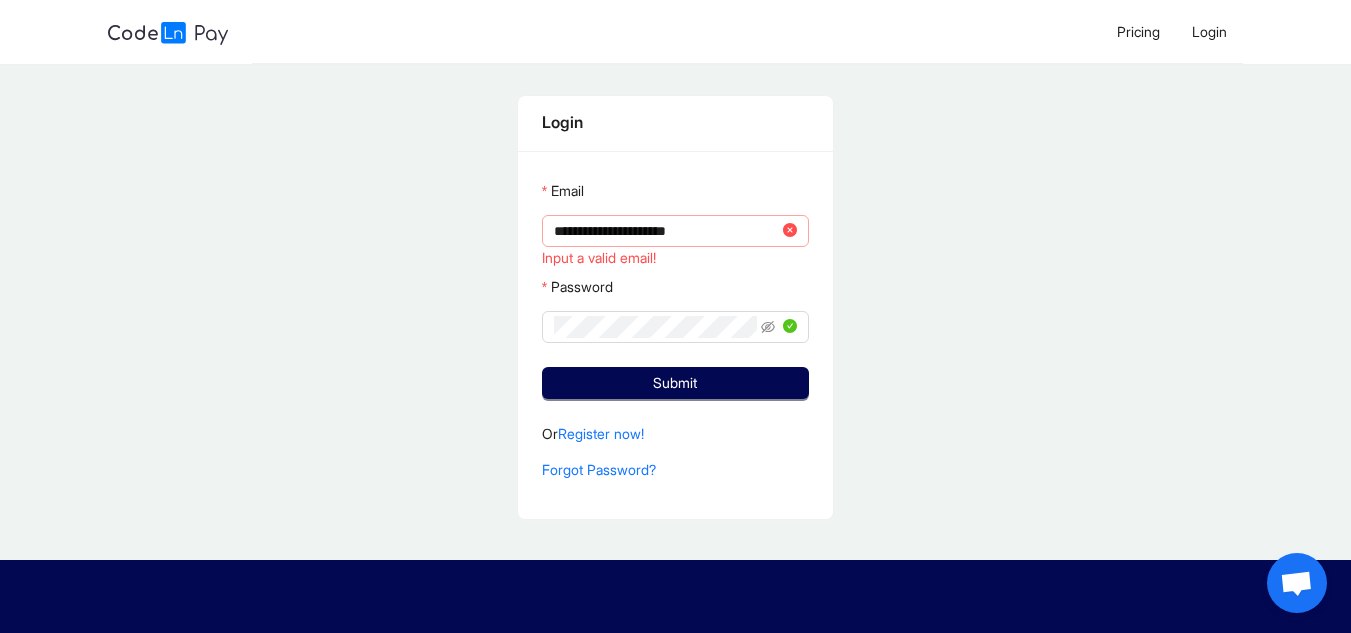 click on "**********" 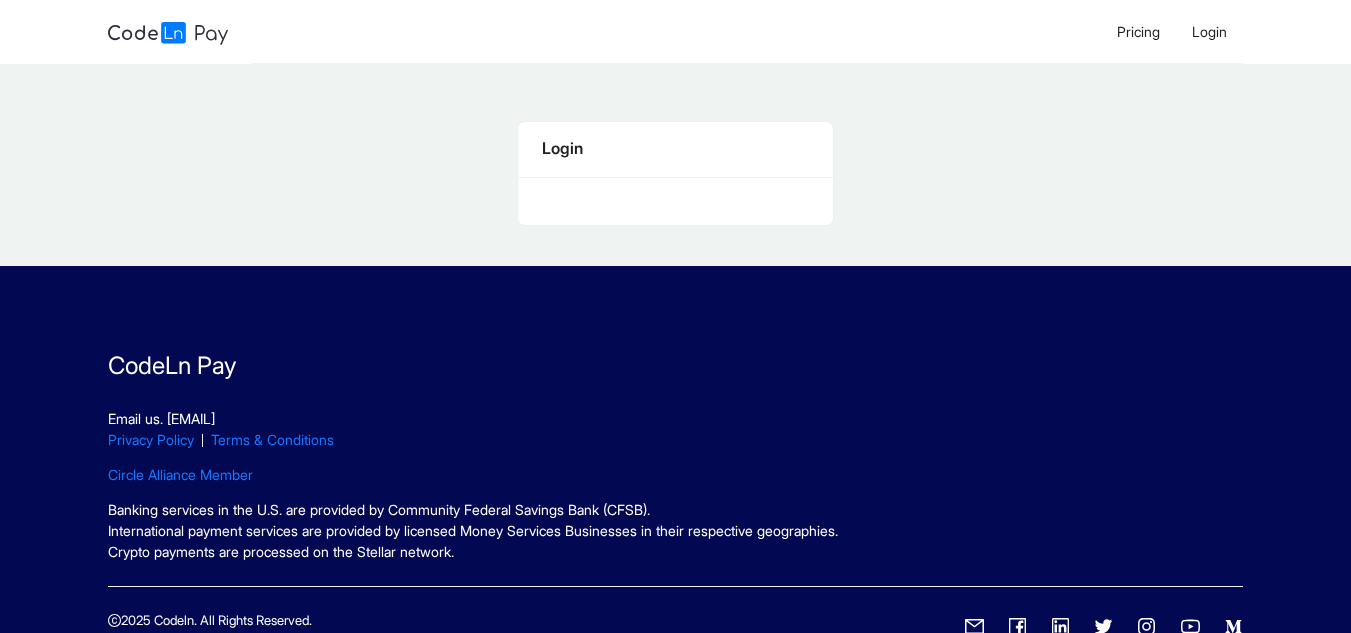 scroll, scrollTop: 0, scrollLeft: 0, axis: both 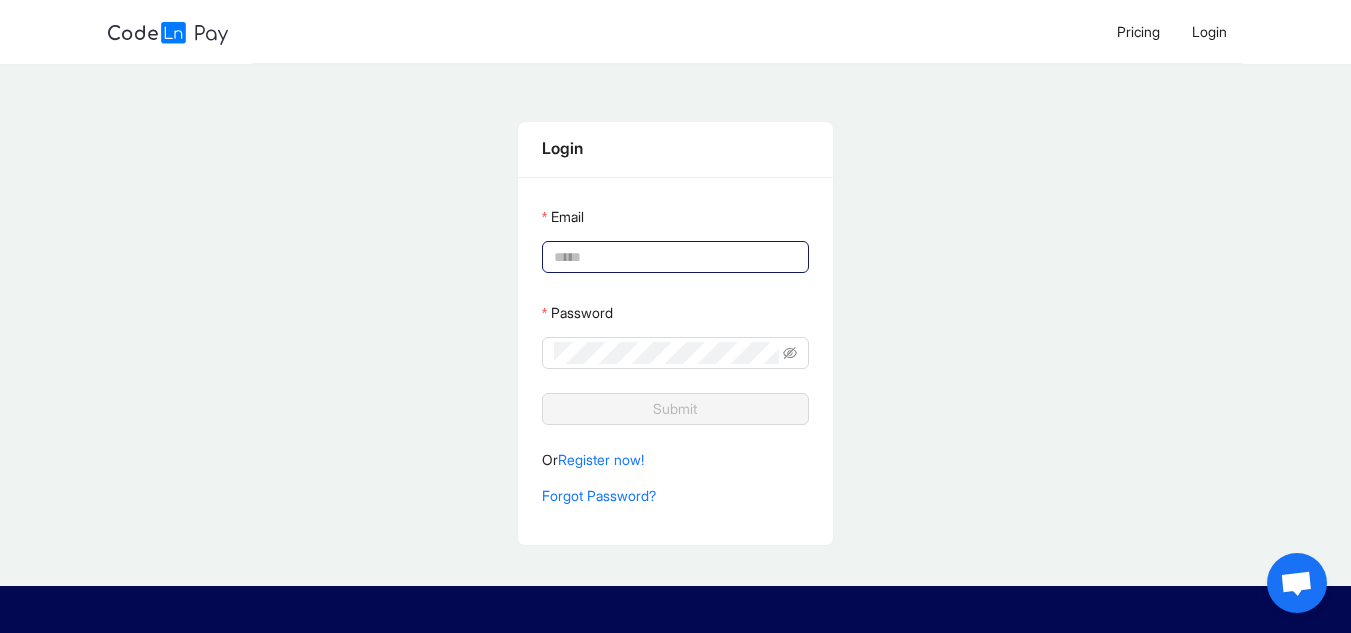 click on "Email" at bounding box center [673, 257] 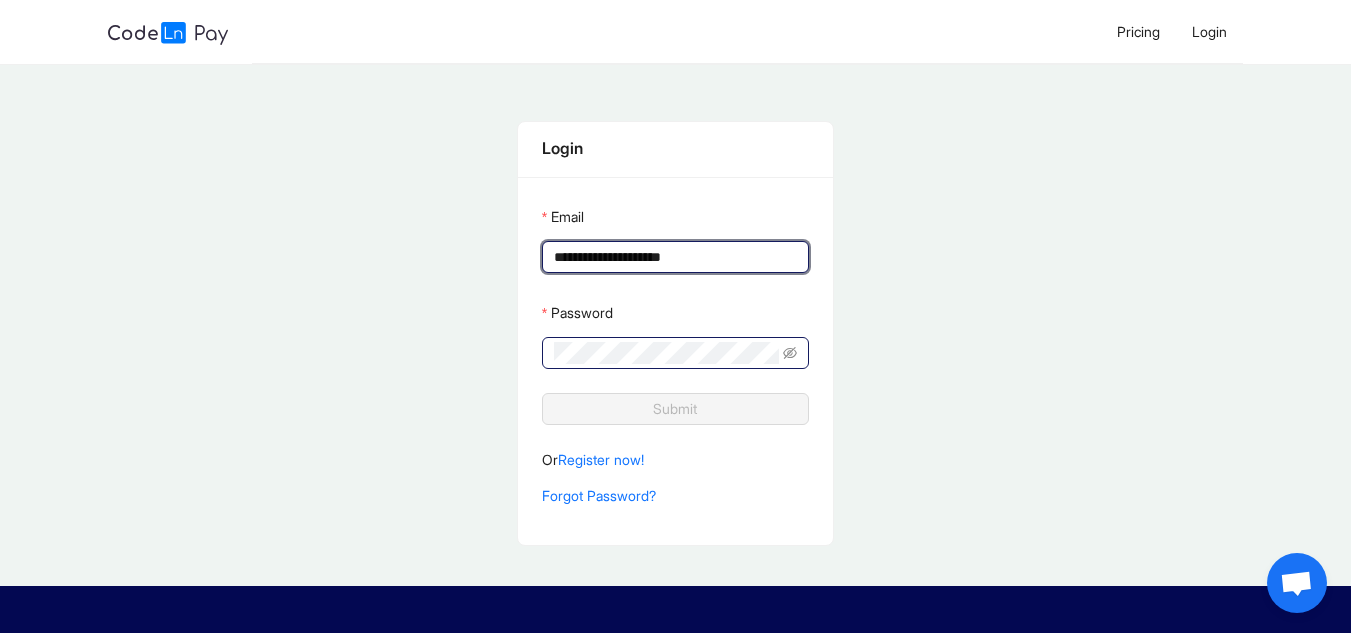 type on "**********" 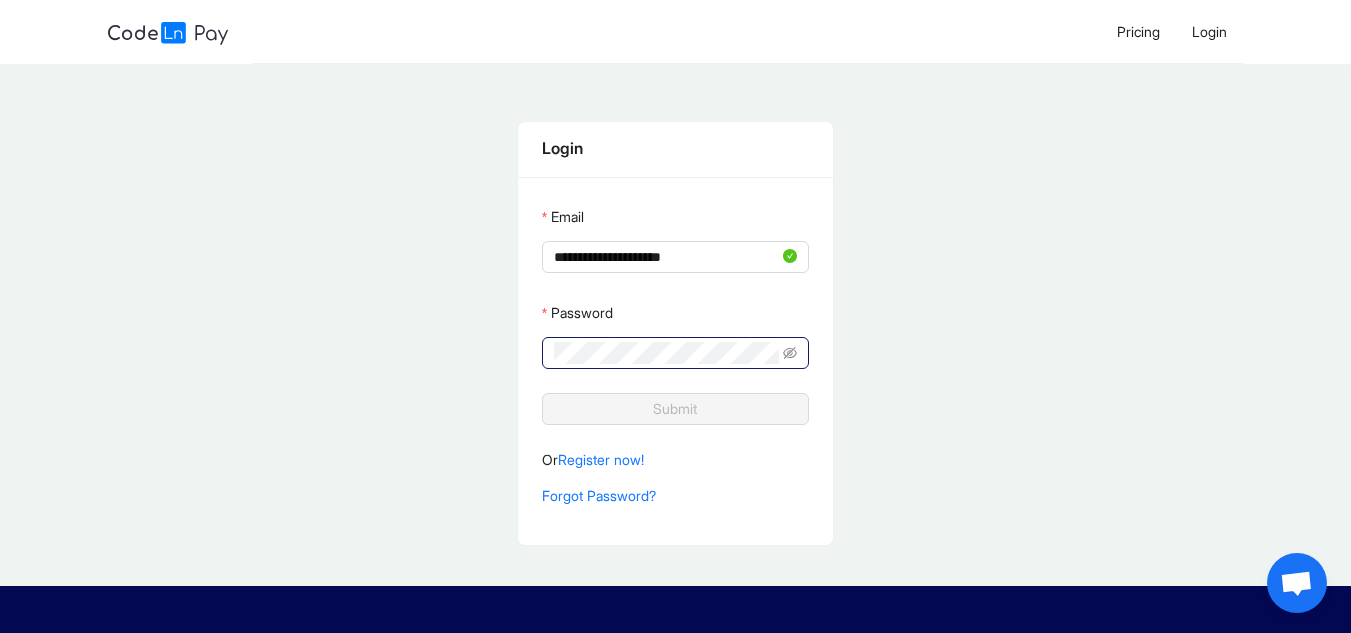 click 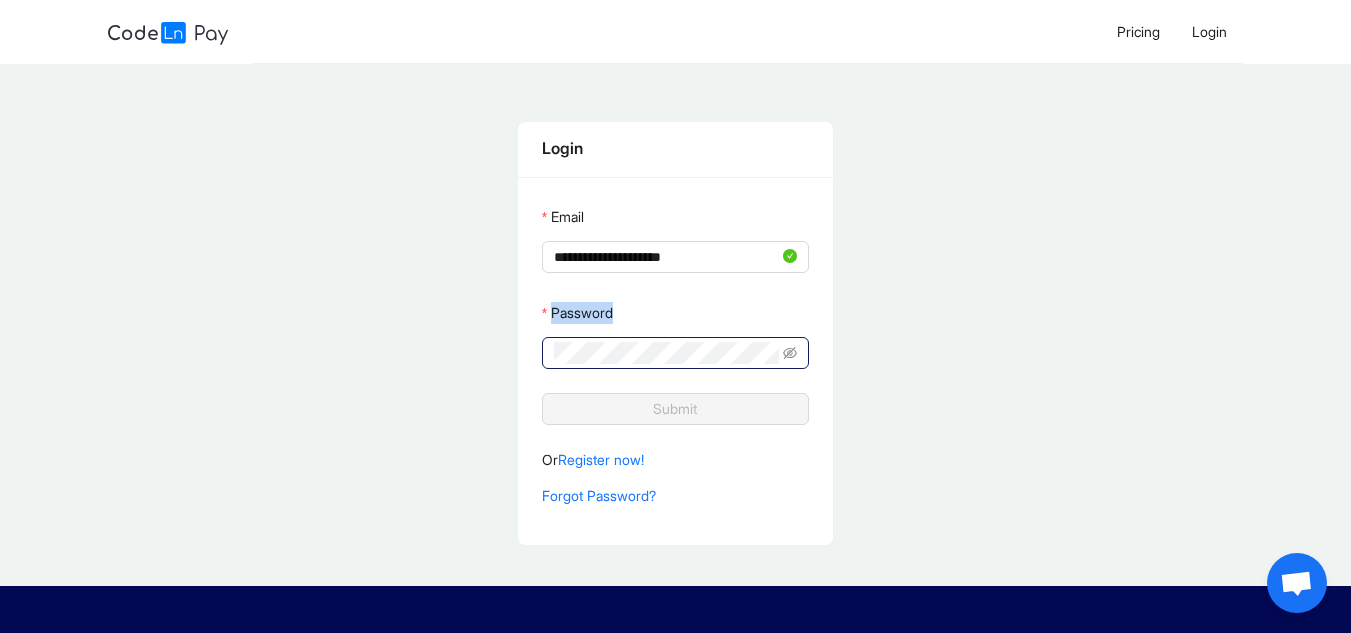 click 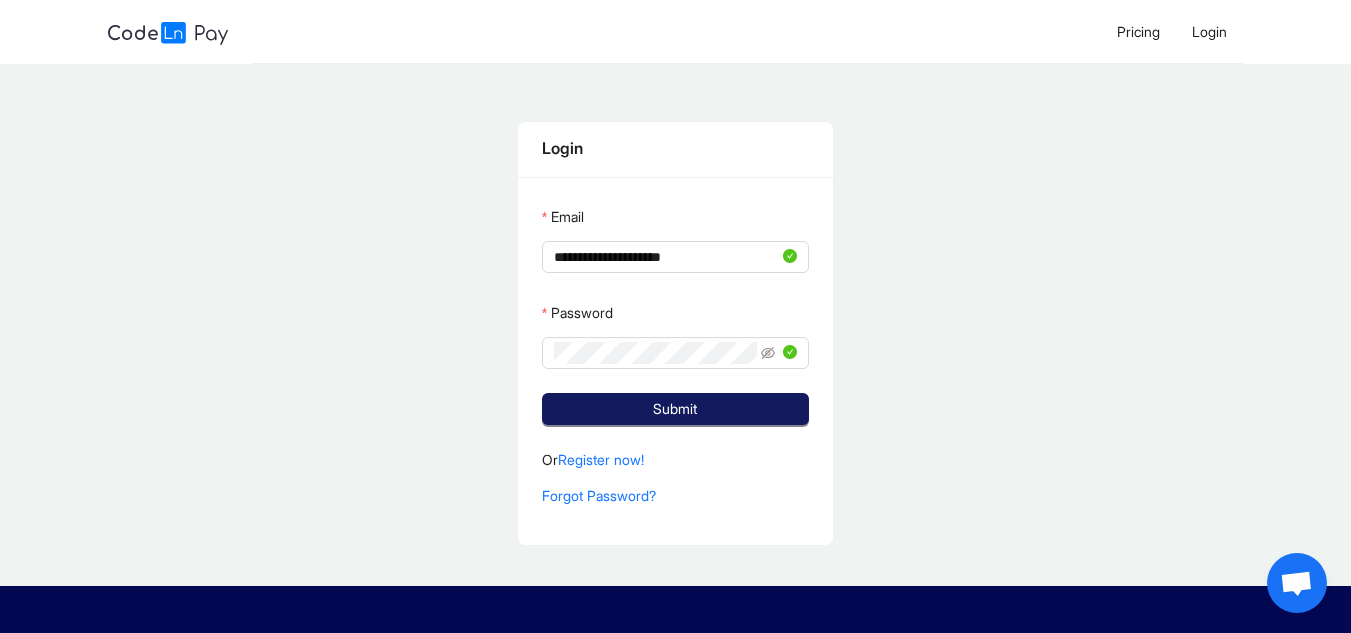 click on "Submit" 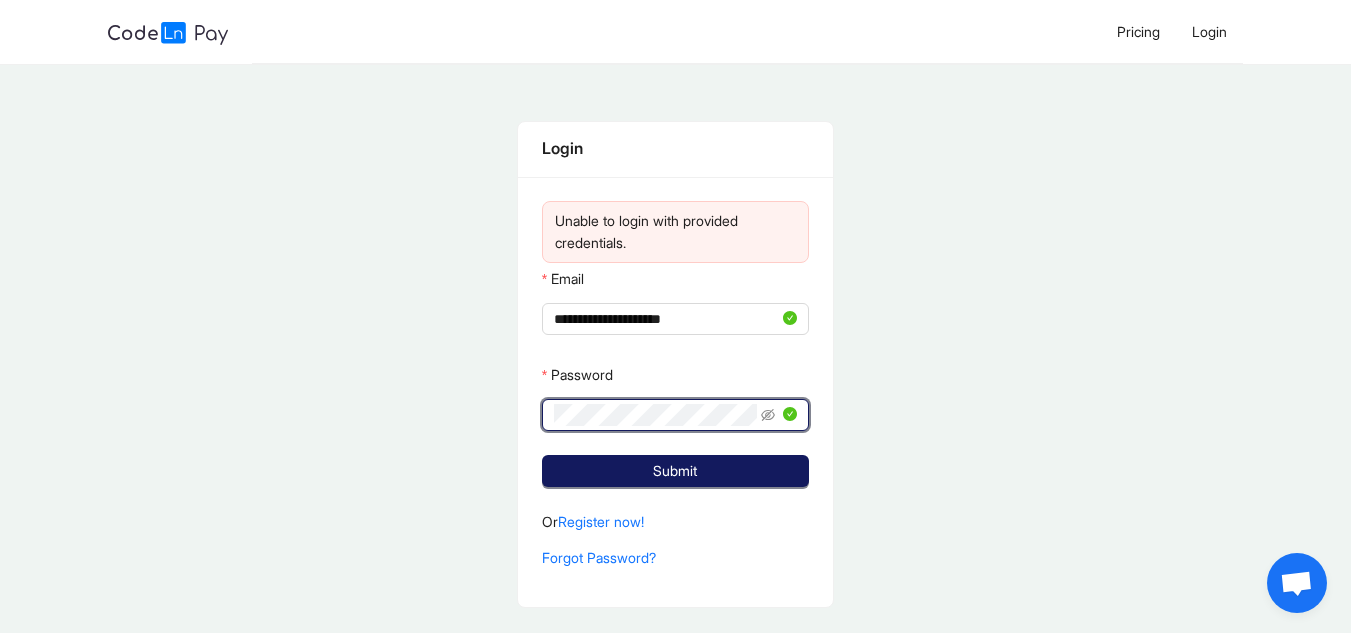 click on "Submit" 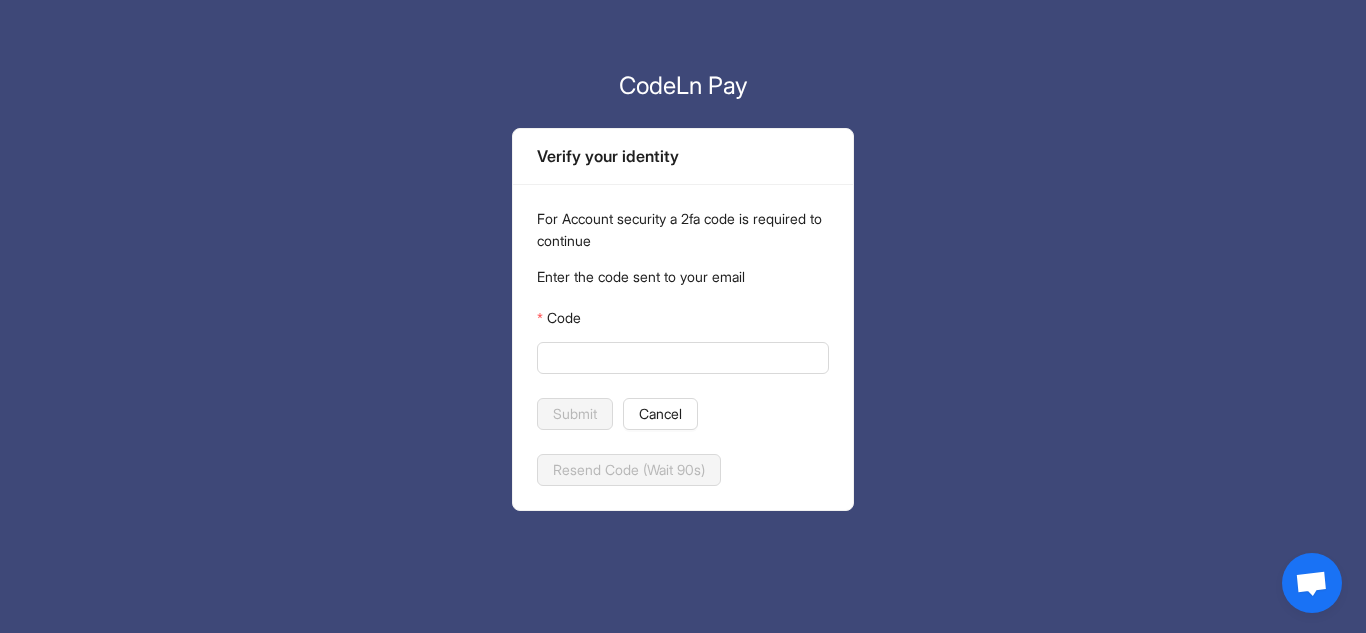 click on "CodeLn Pay Verify your identity For Account security a 2fa code is required to continue Enter the code sent to your email Code Submit Cancel Resend Code (Wait 90s)" at bounding box center (683, 255) 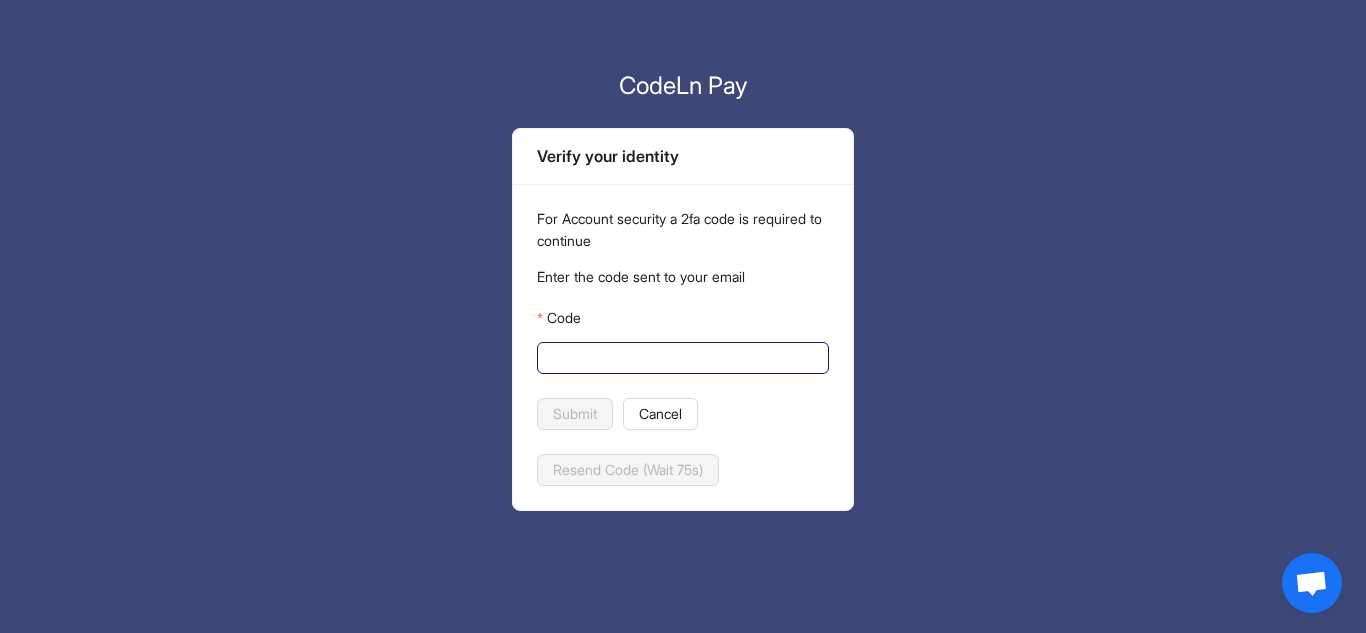 click on "Code" at bounding box center (681, 358) 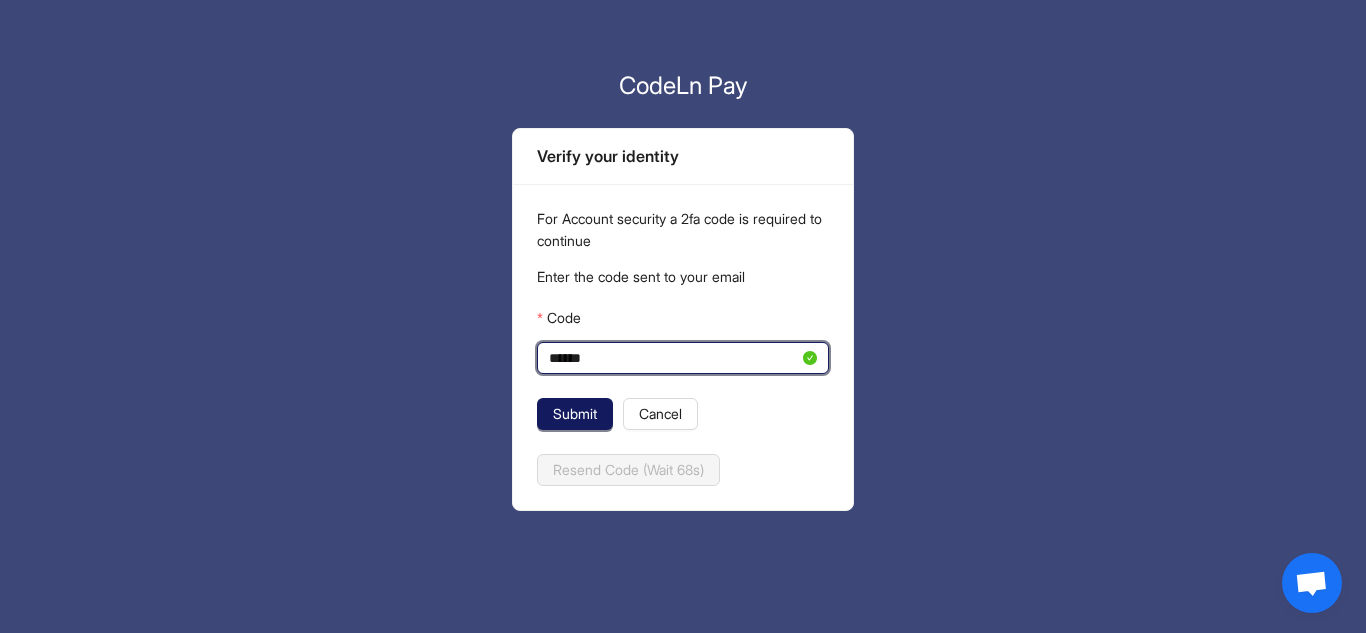 type on "******" 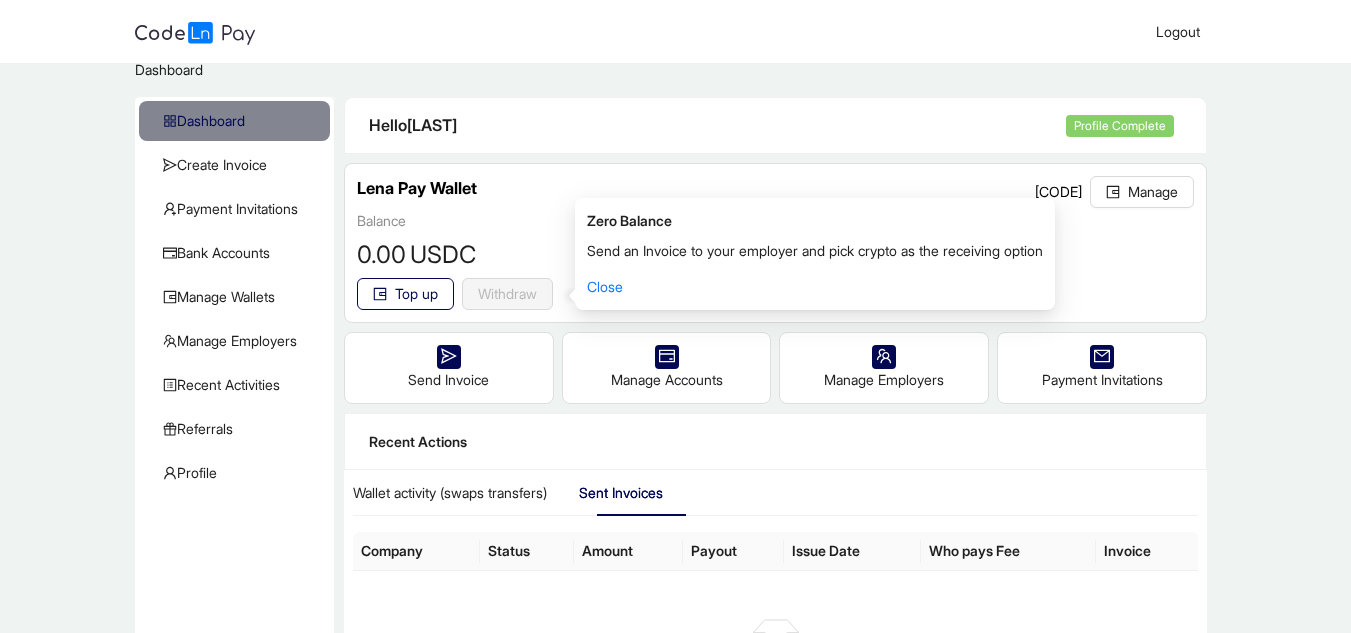 scroll, scrollTop: 31, scrollLeft: 0, axis: vertical 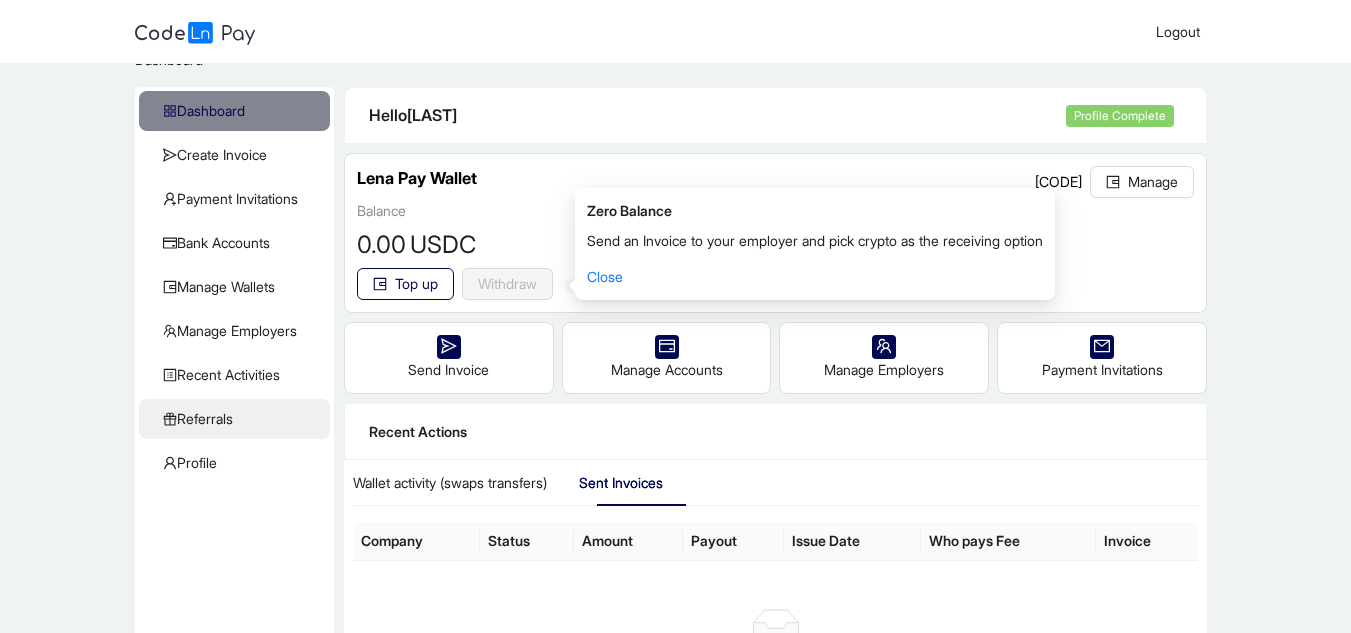 click on "Referrals" 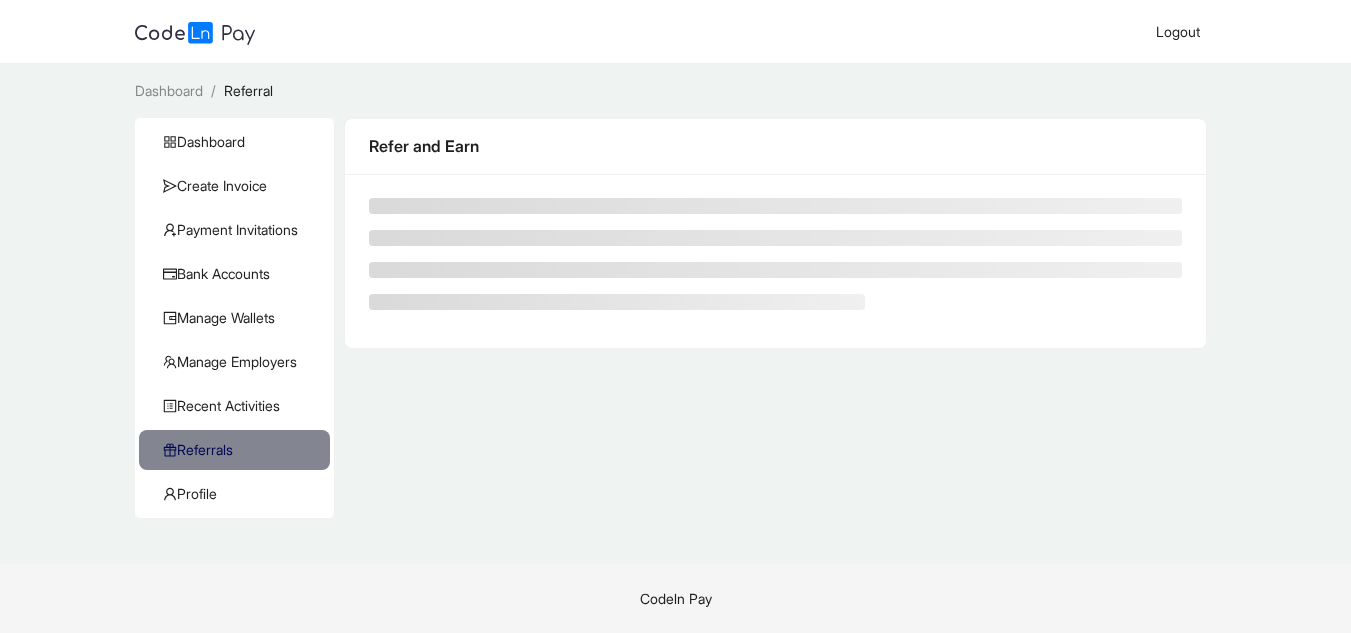 scroll, scrollTop: 0, scrollLeft: 0, axis: both 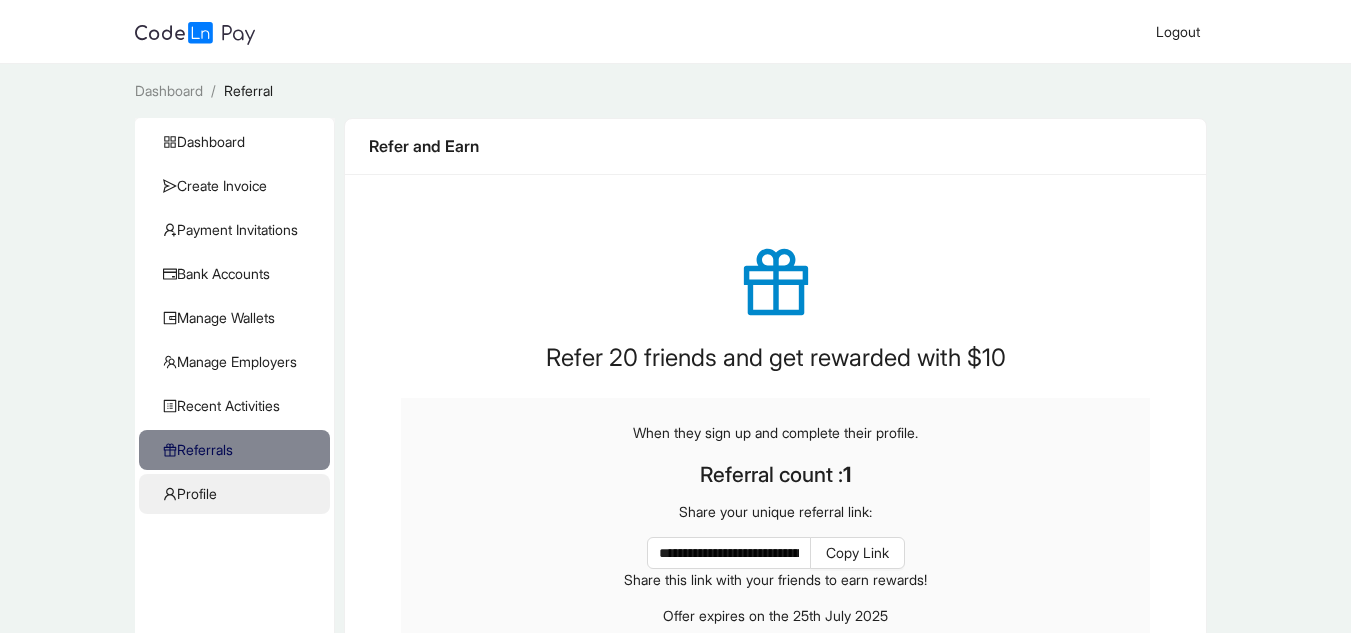 click on "Profile" 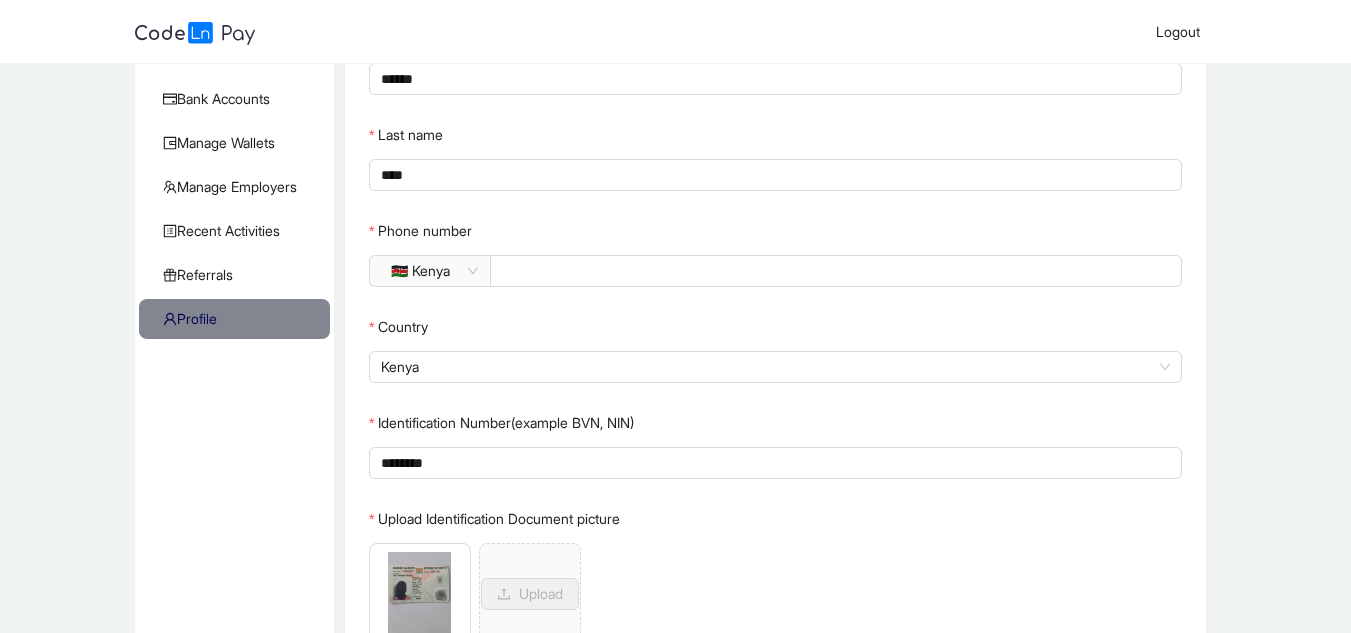 scroll, scrollTop: 123, scrollLeft: 0, axis: vertical 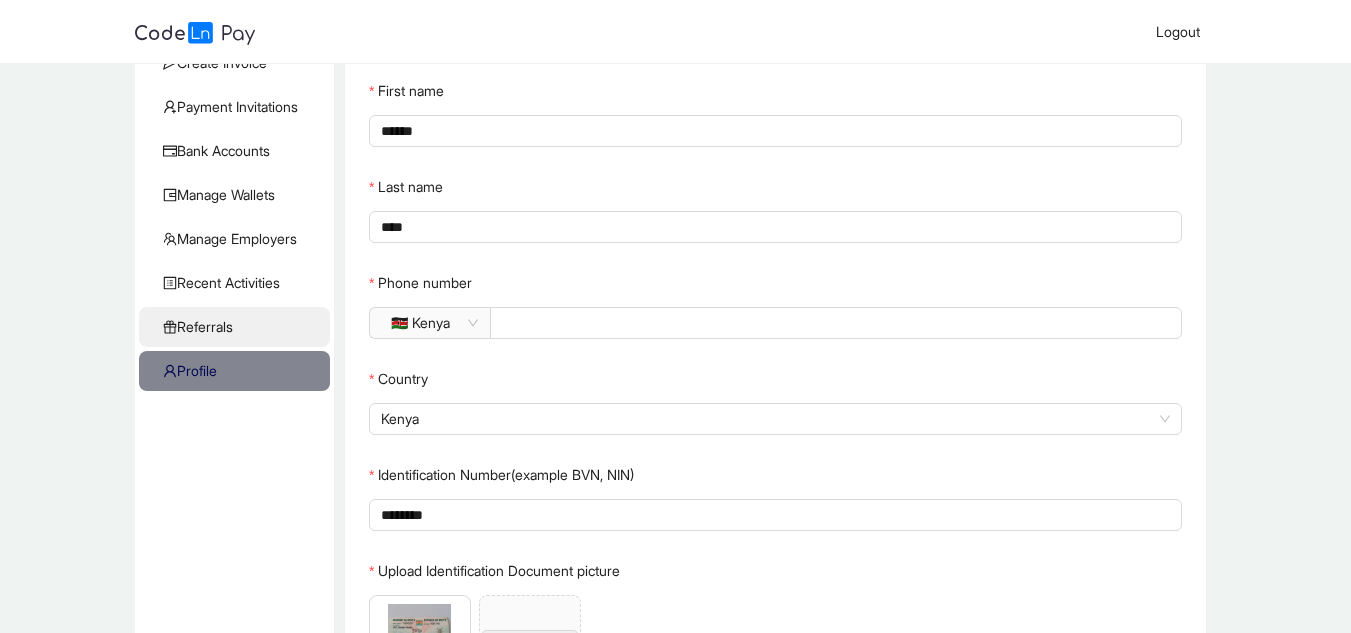 click on "Referrals" 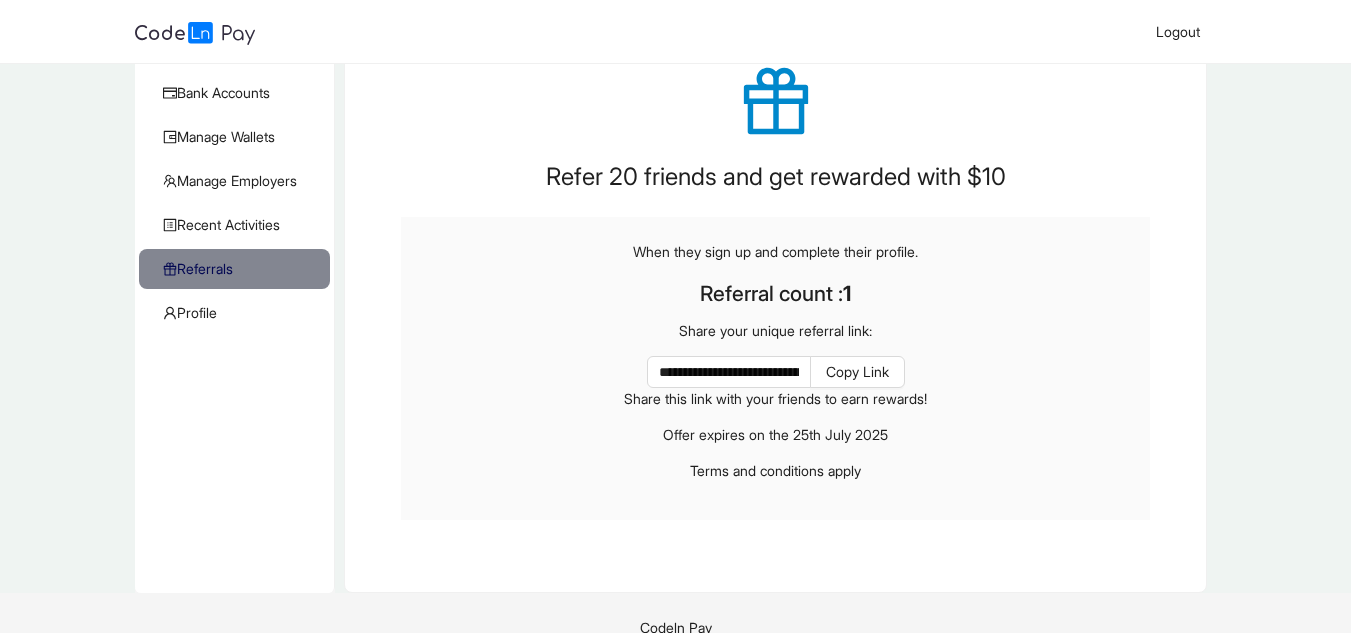 scroll, scrollTop: 182, scrollLeft: 0, axis: vertical 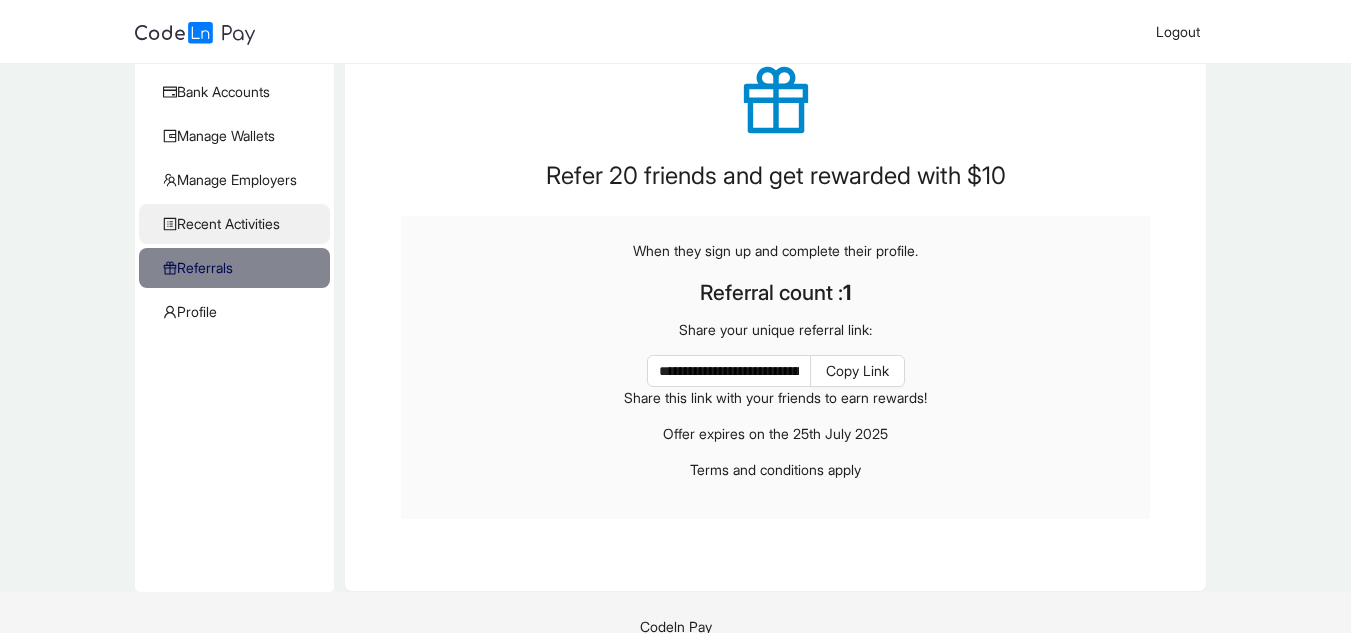 click on "Recent Activities" 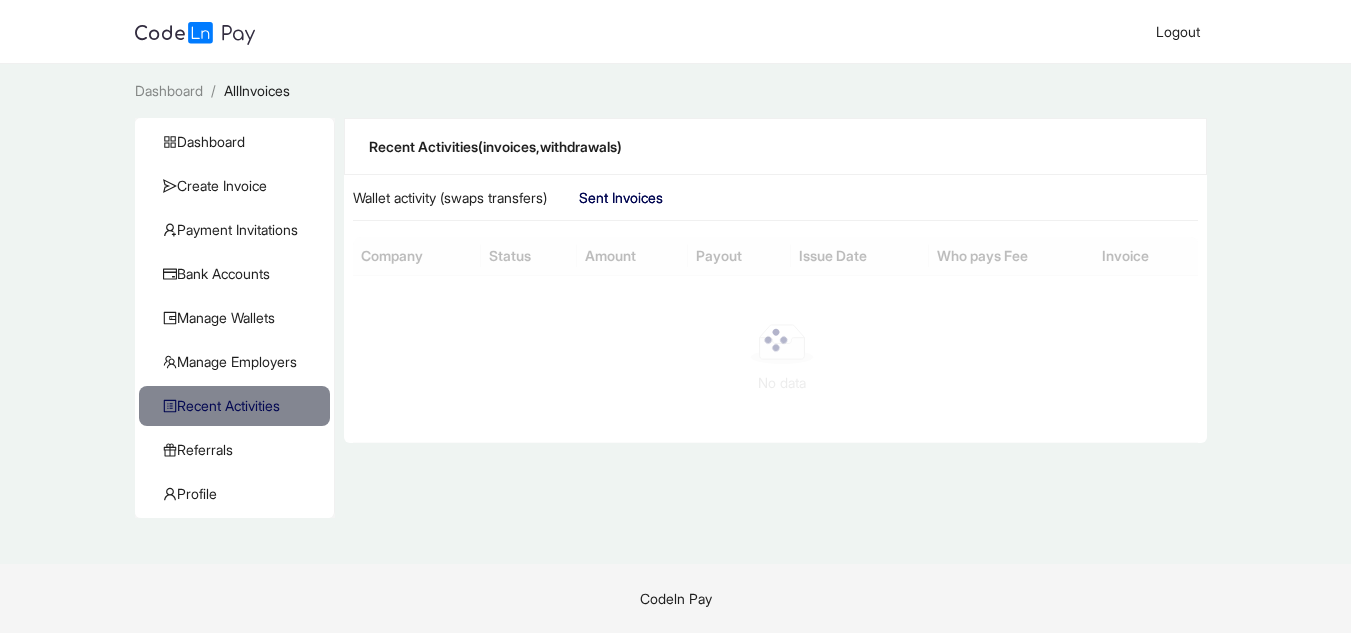 scroll, scrollTop: 0, scrollLeft: 0, axis: both 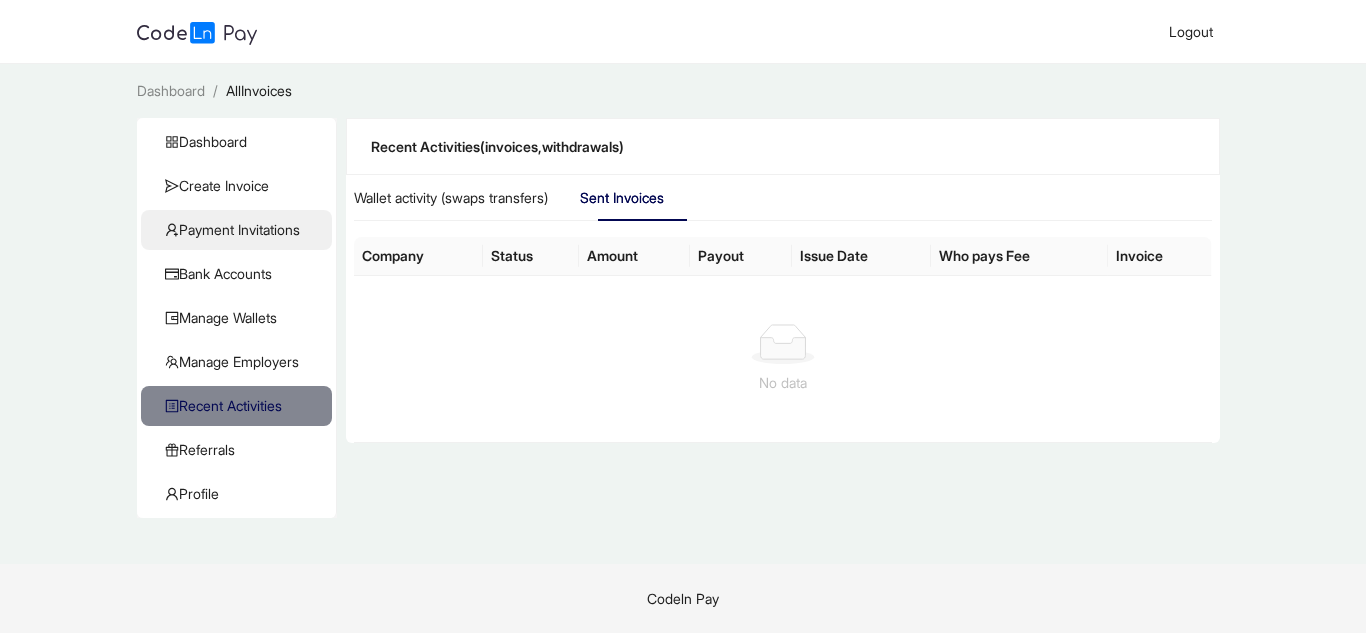 click on "Payment Invitations" 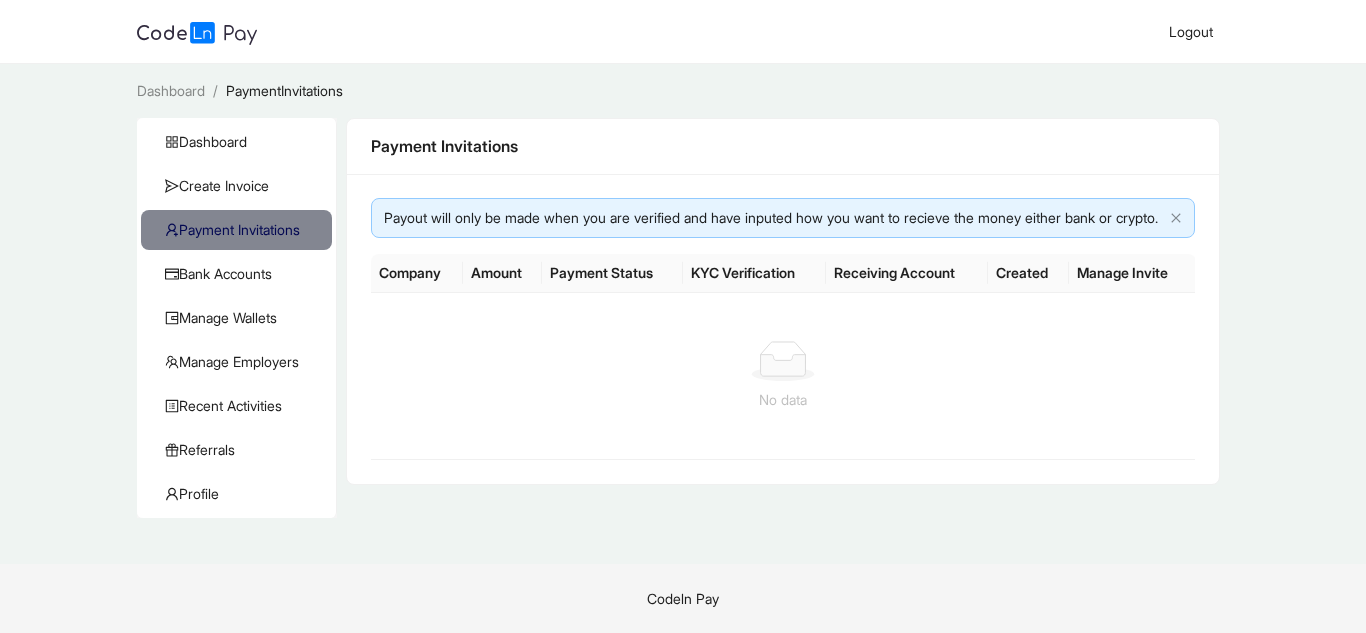 click on "Payout will only be made when you are verified and have inputed how you want to recieve the money either bank or crypto." at bounding box center (773, 218) 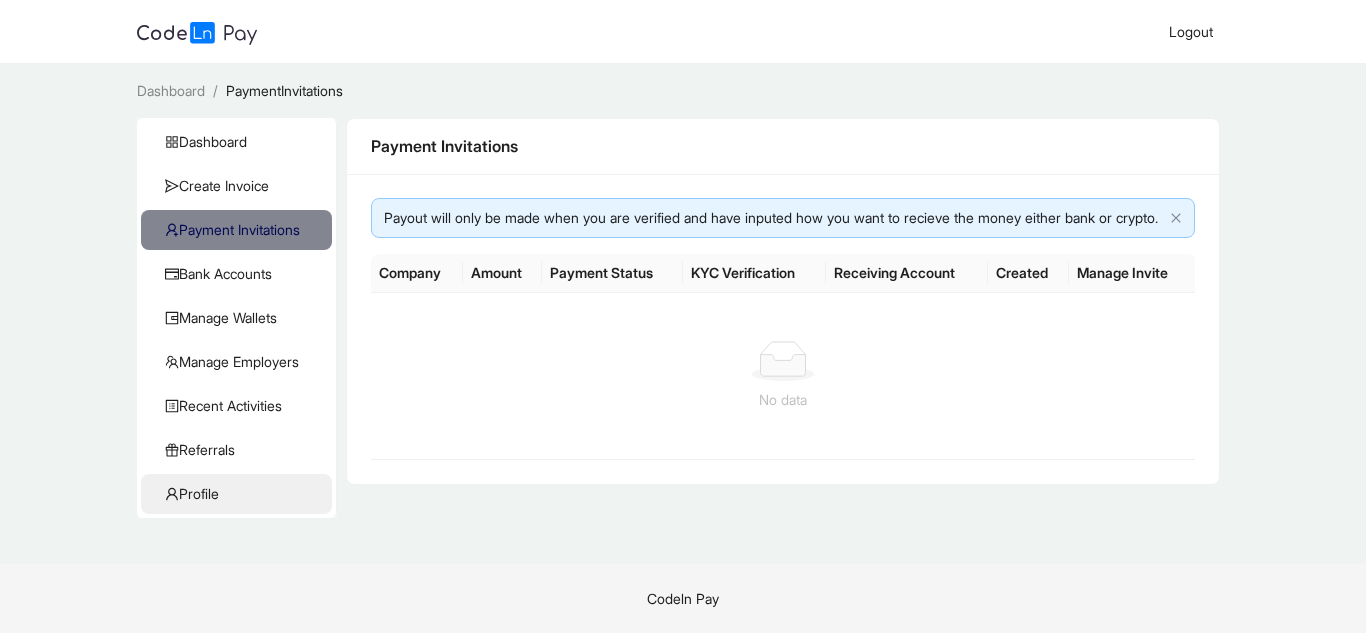 click on "Profile" 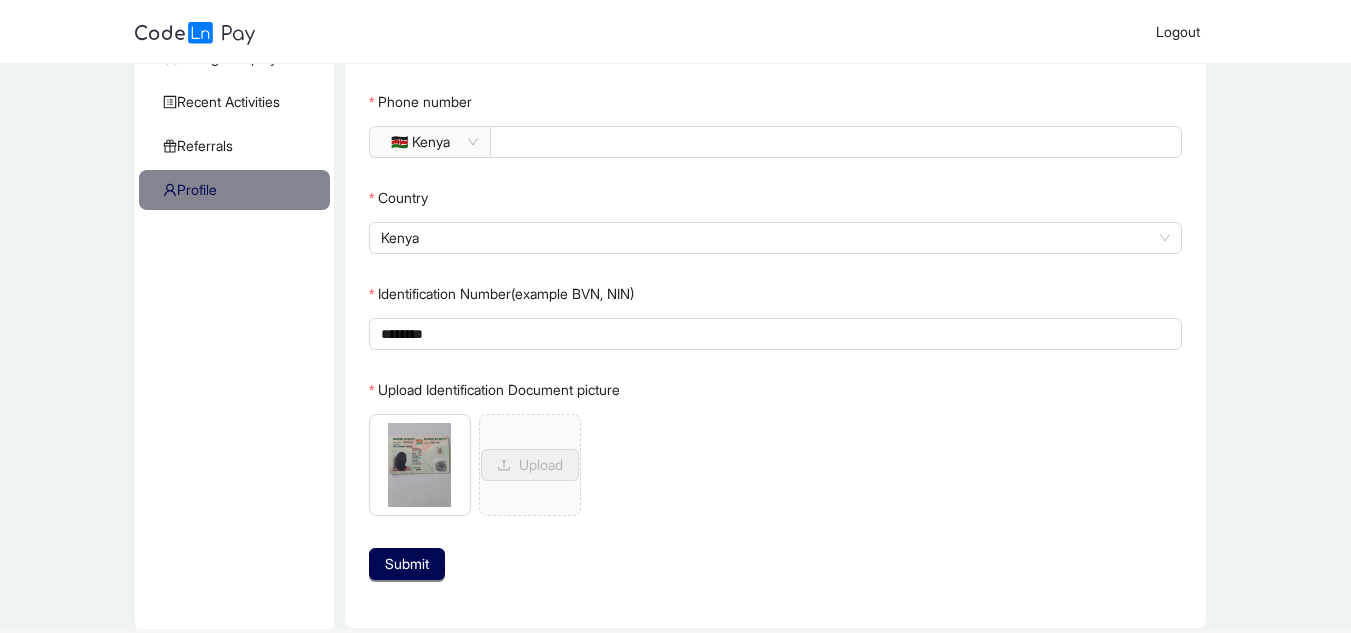 scroll, scrollTop: 369, scrollLeft: 0, axis: vertical 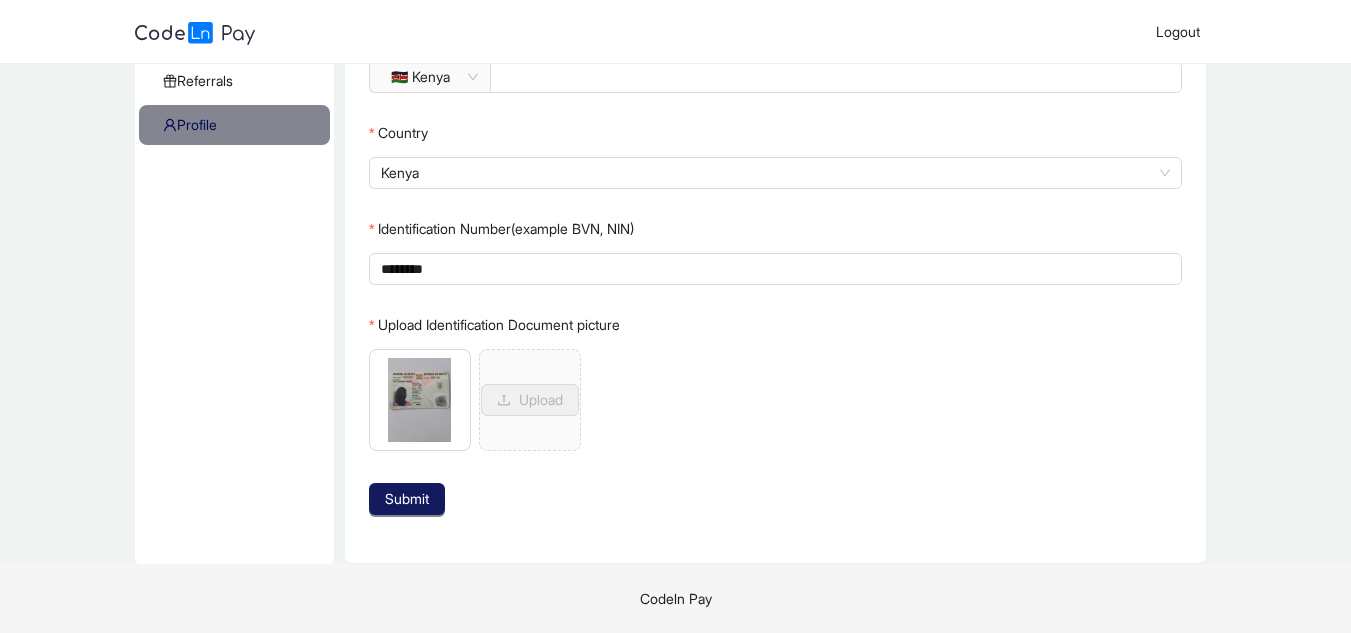 click on "Submit" 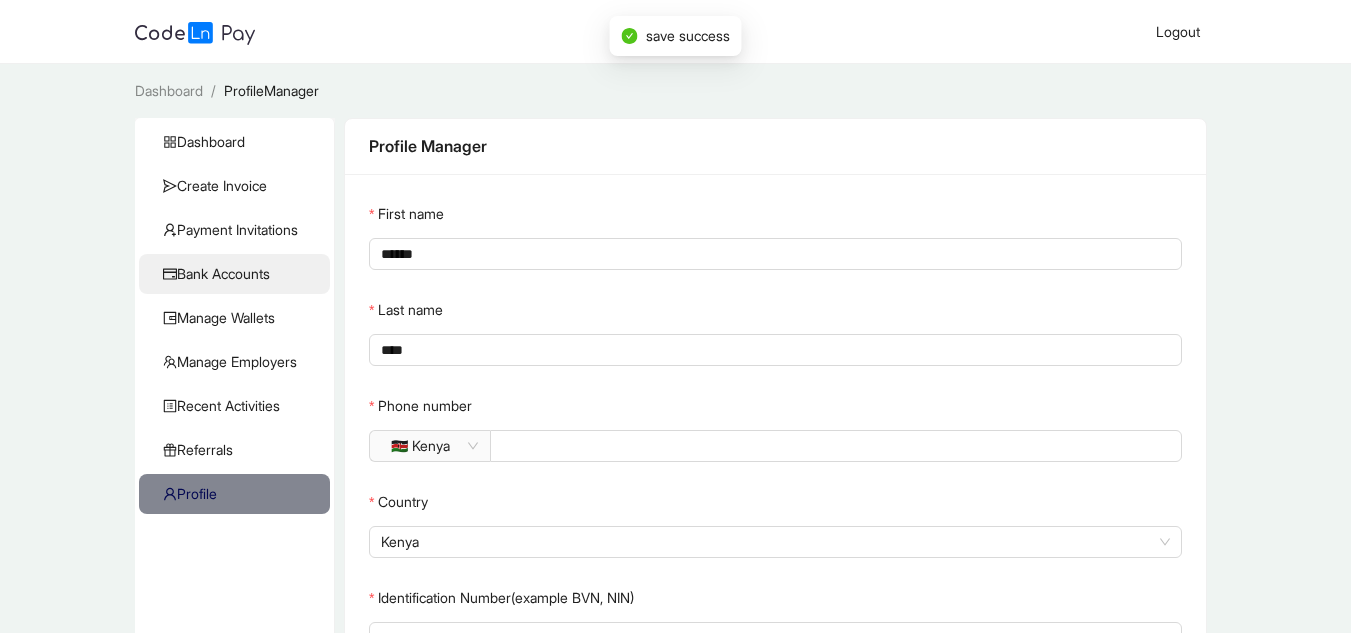 click on "Bank Accounts" 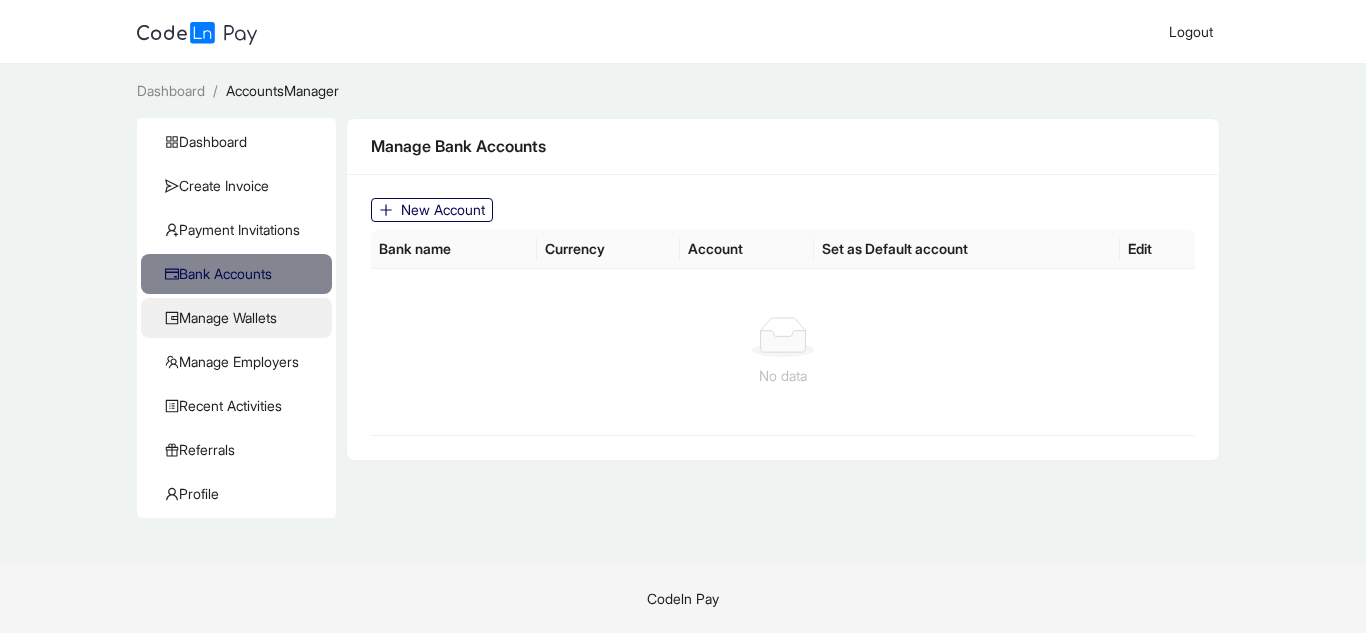 click on "Manage Wallets" 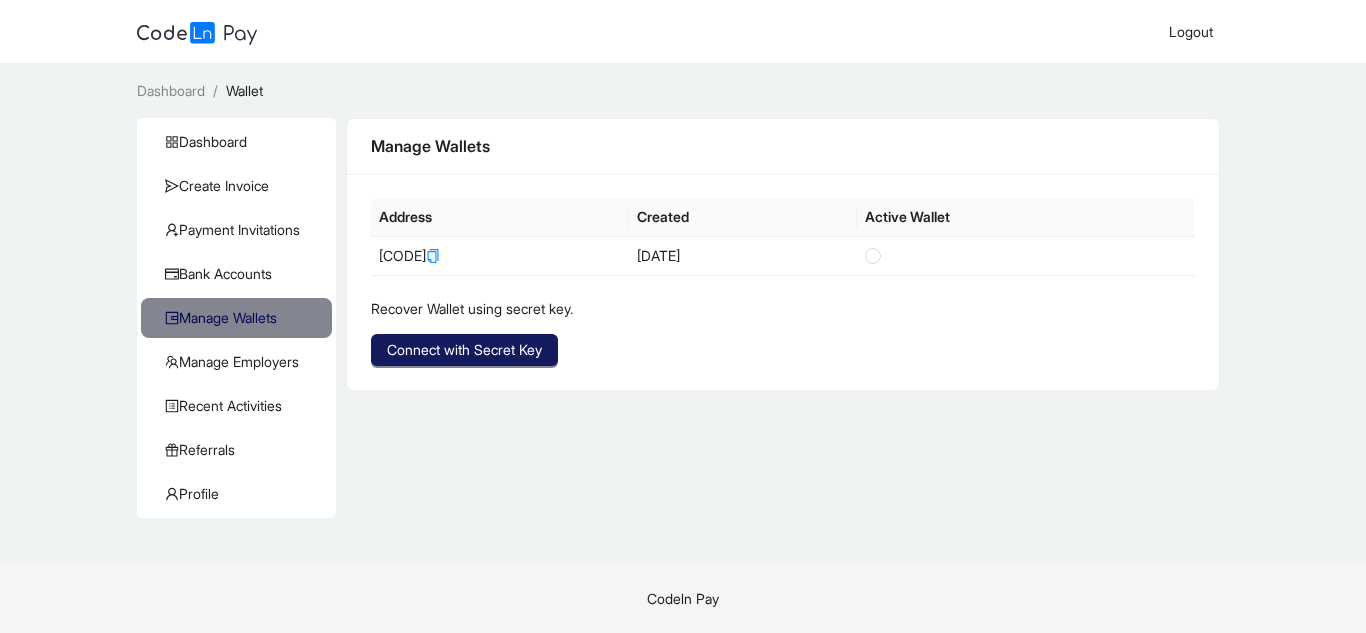 click on "Connect with Secret Key" 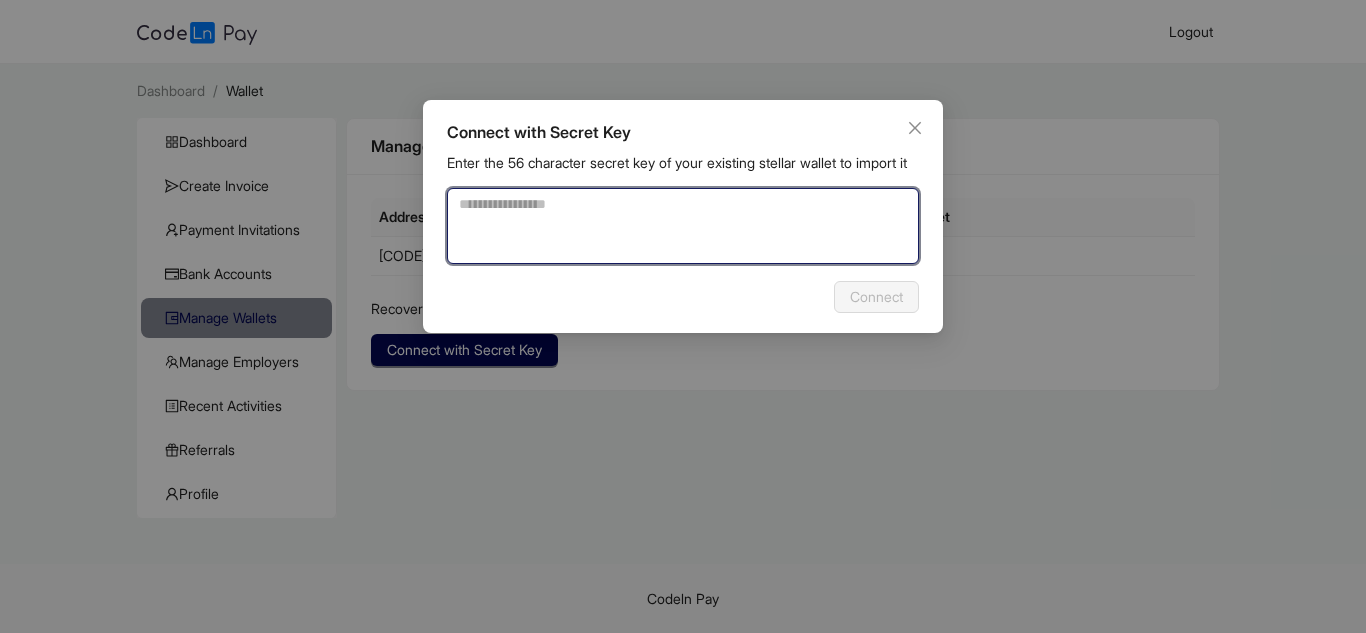 click 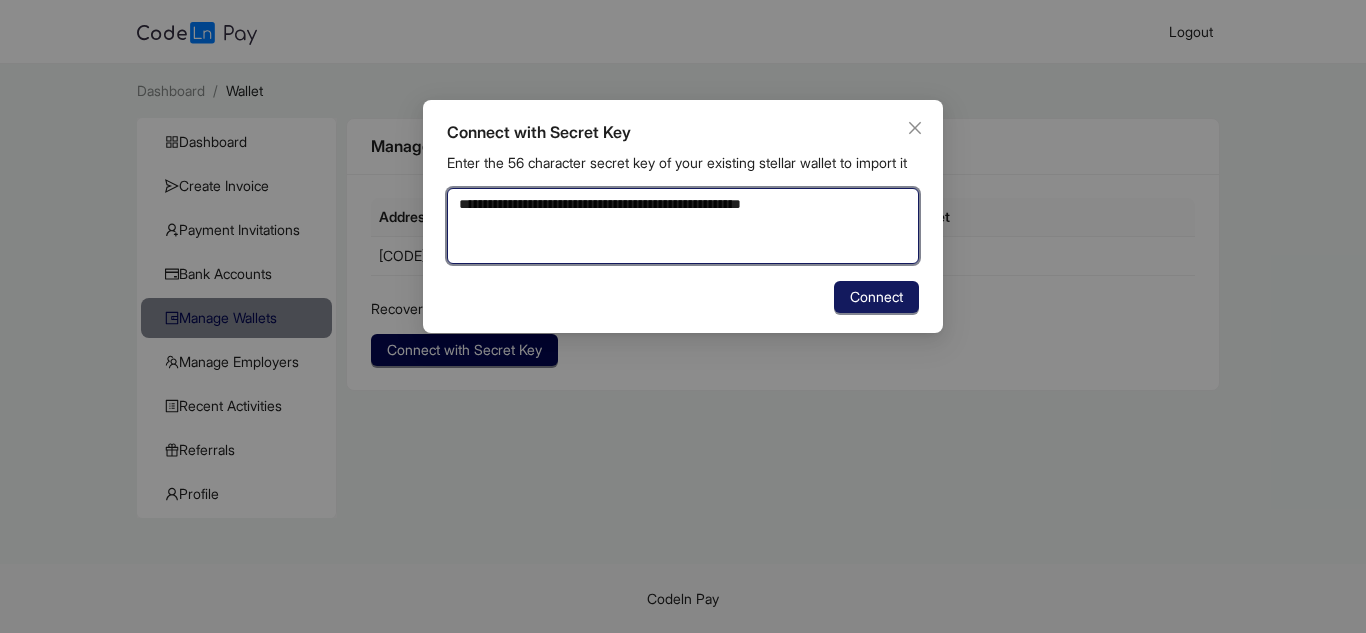 type on "**********" 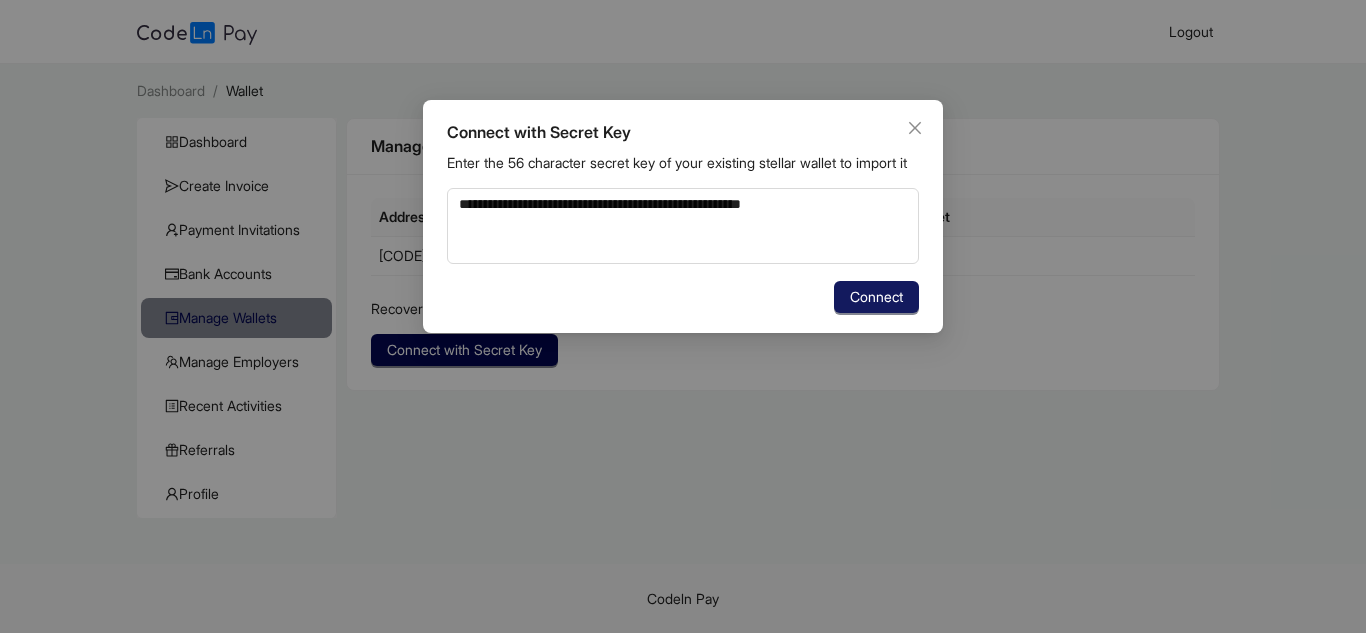 click on "Connect" 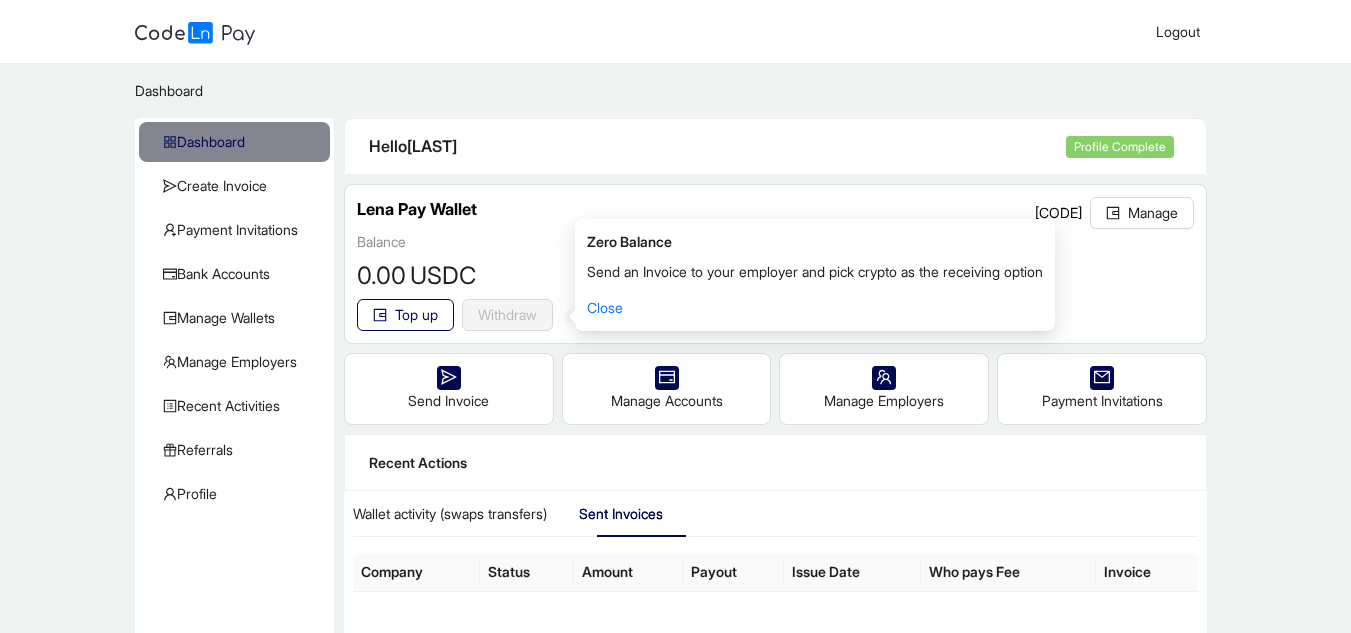scroll, scrollTop: 195, scrollLeft: 0, axis: vertical 